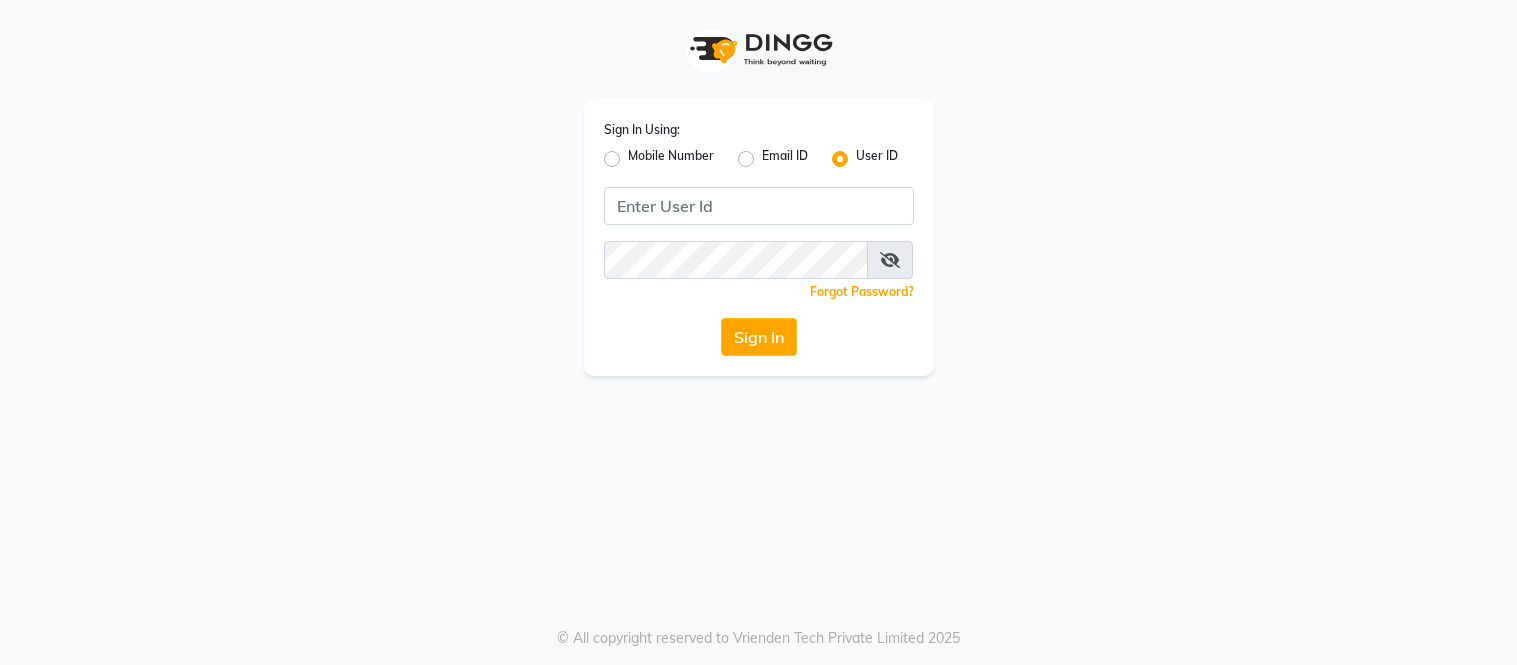 scroll, scrollTop: 0, scrollLeft: 0, axis: both 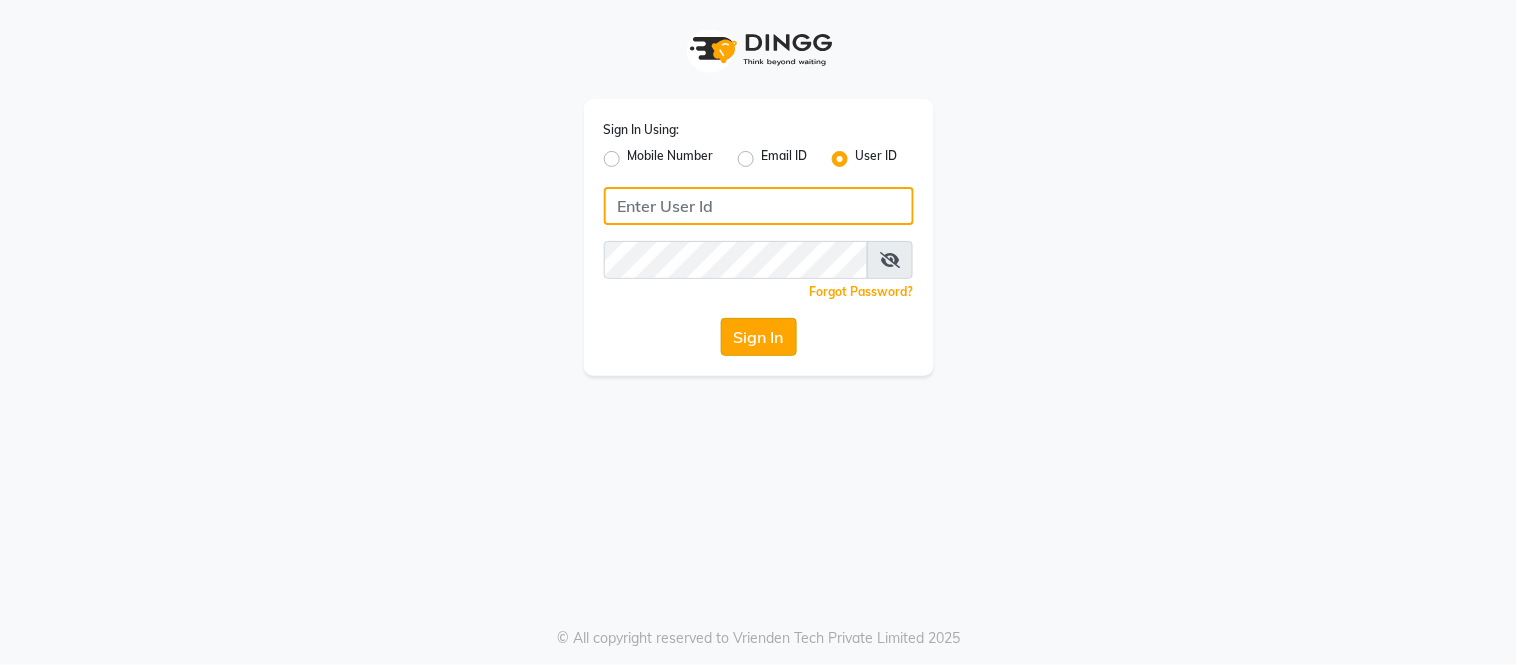type on "[EMAIL_USER]@example.com" 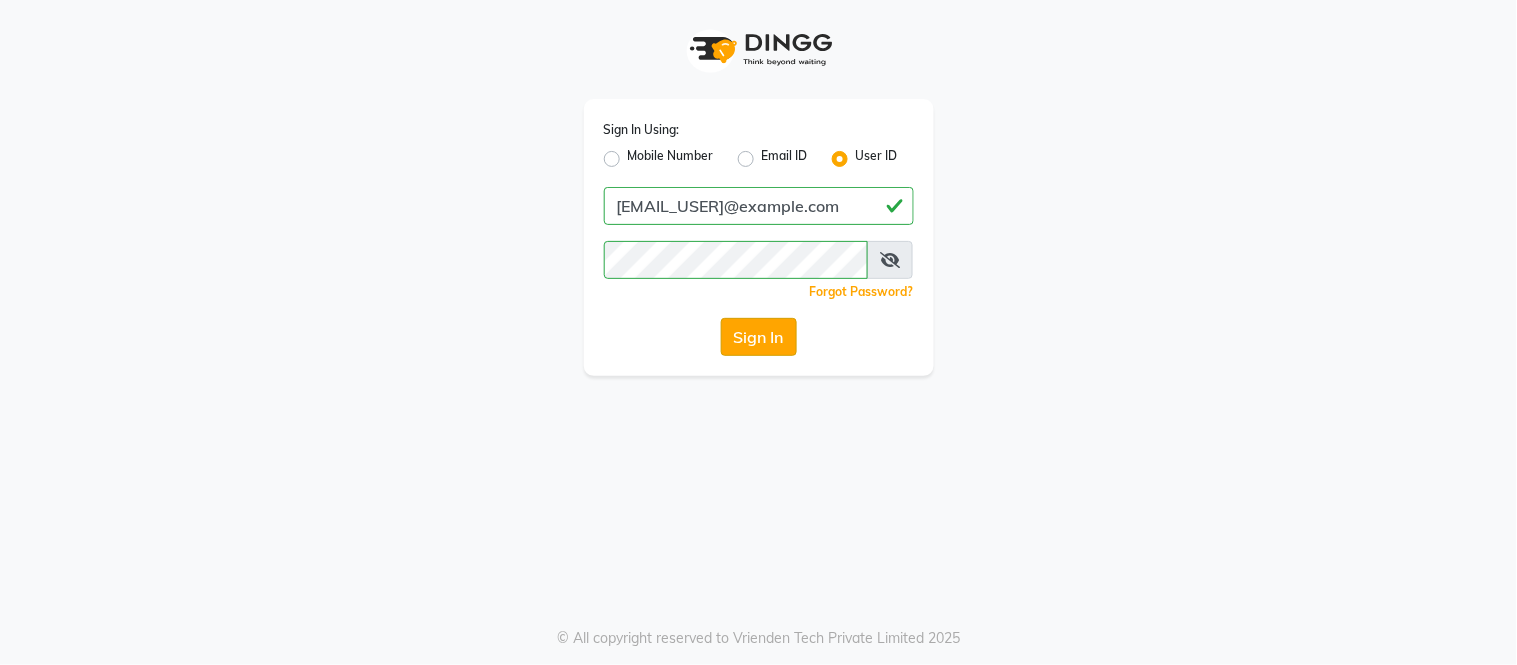 click on "Sign In" 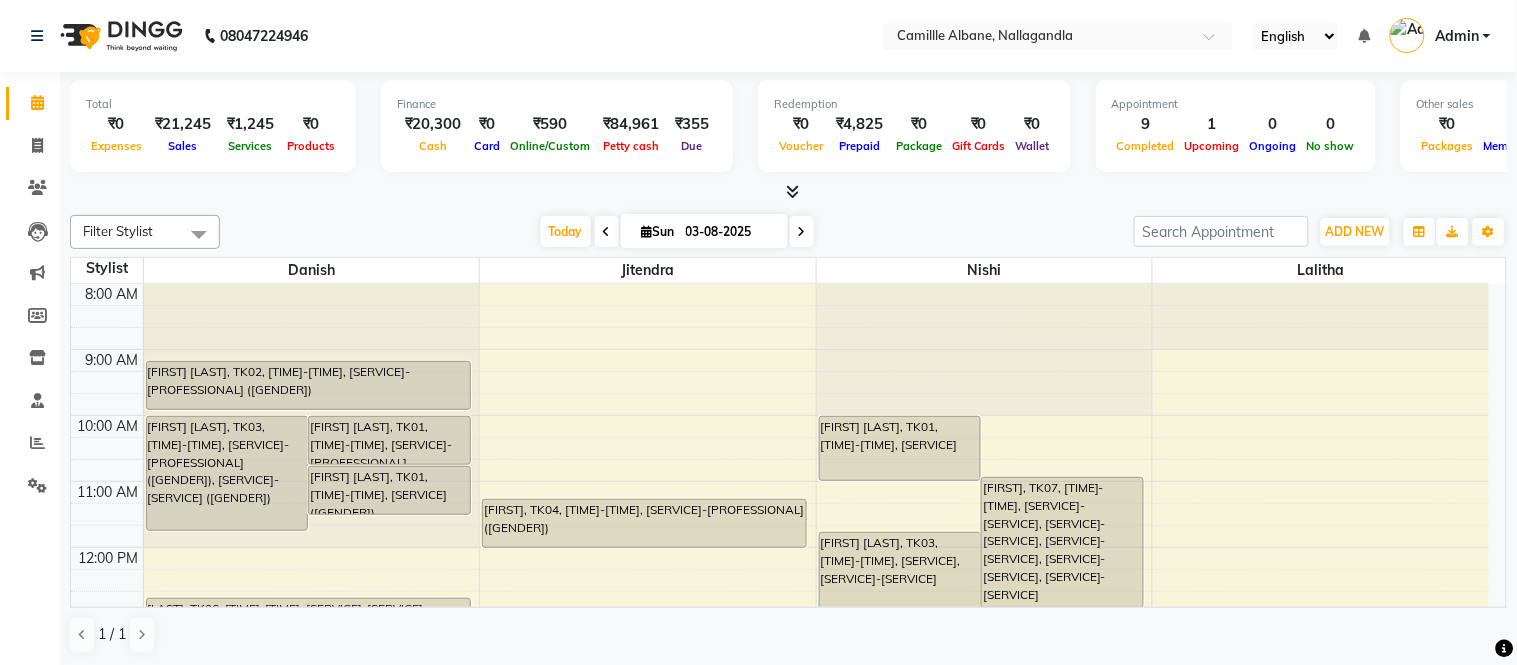 scroll, scrollTop: 0, scrollLeft: 0, axis: both 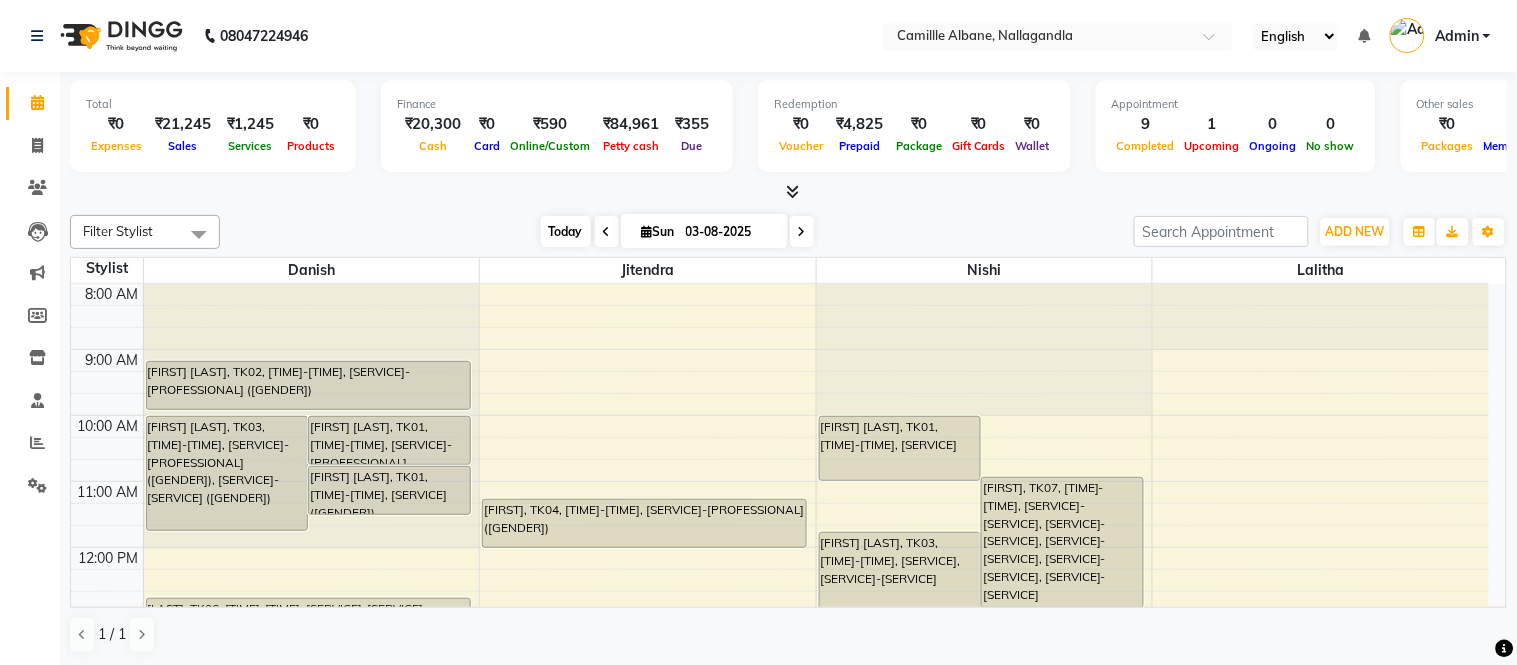 click on "Today" at bounding box center (566, 231) 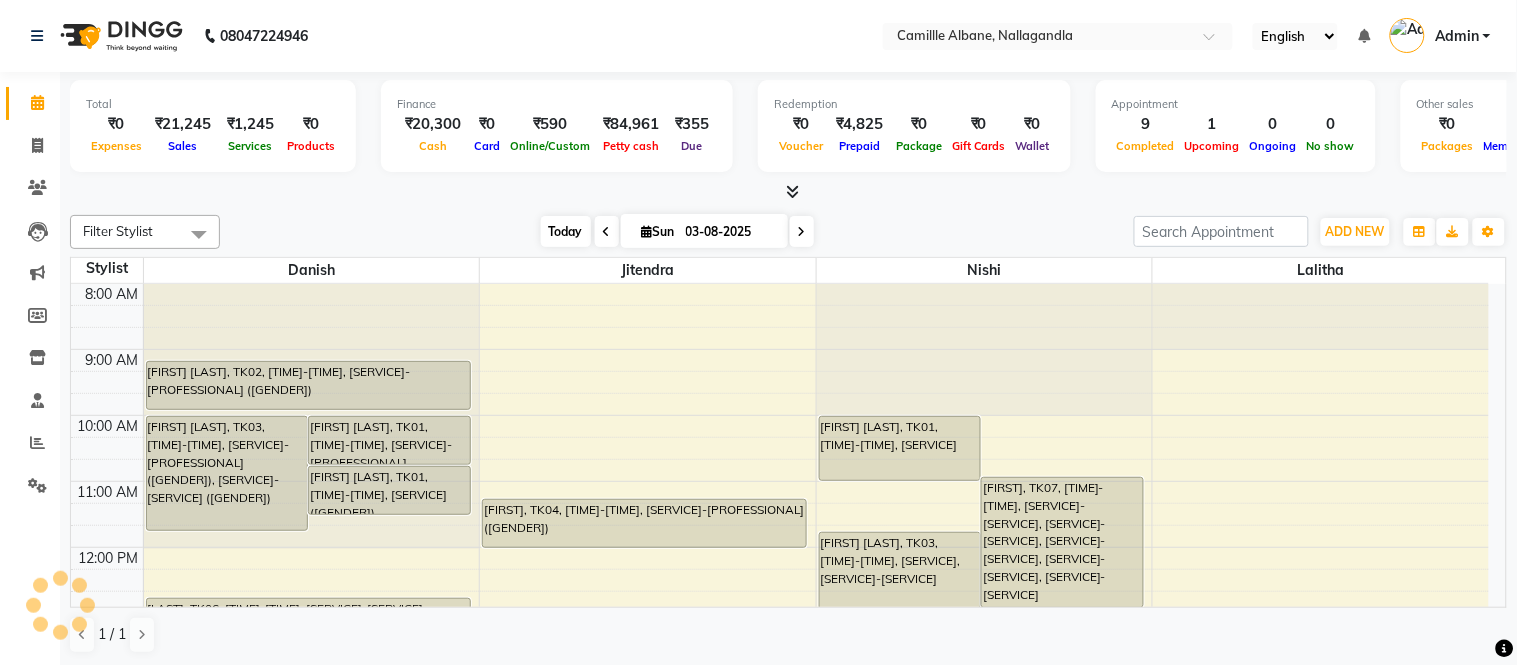 scroll, scrollTop: 332, scrollLeft: 0, axis: vertical 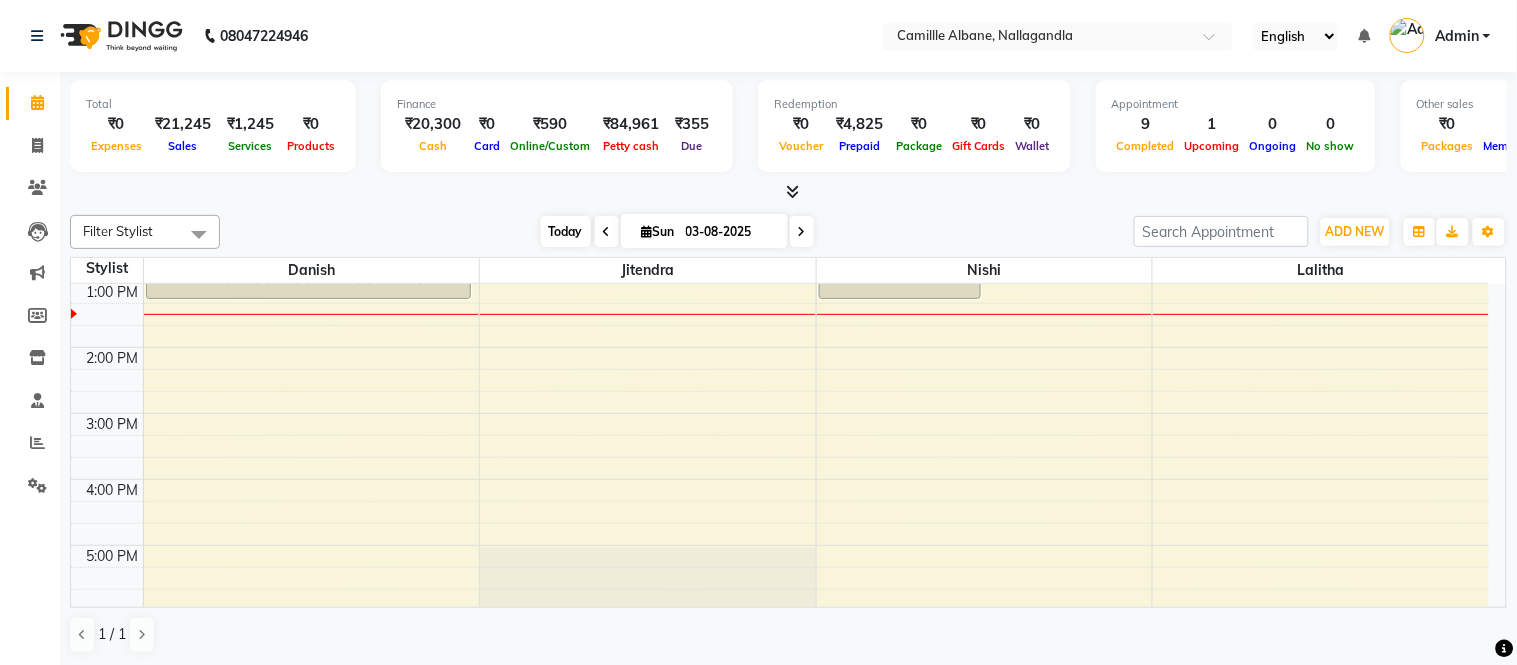 click on "Today" at bounding box center (566, 231) 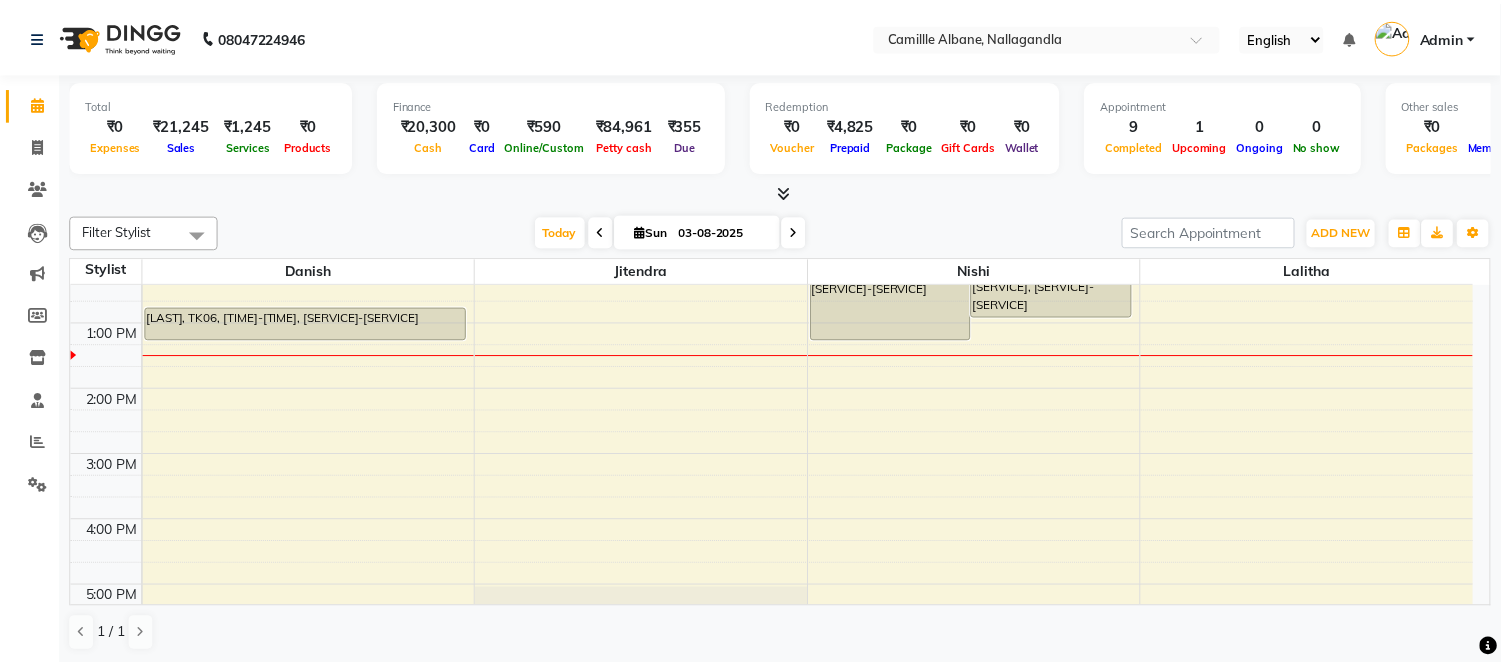 scroll, scrollTop: 370, scrollLeft: 0, axis: vertical 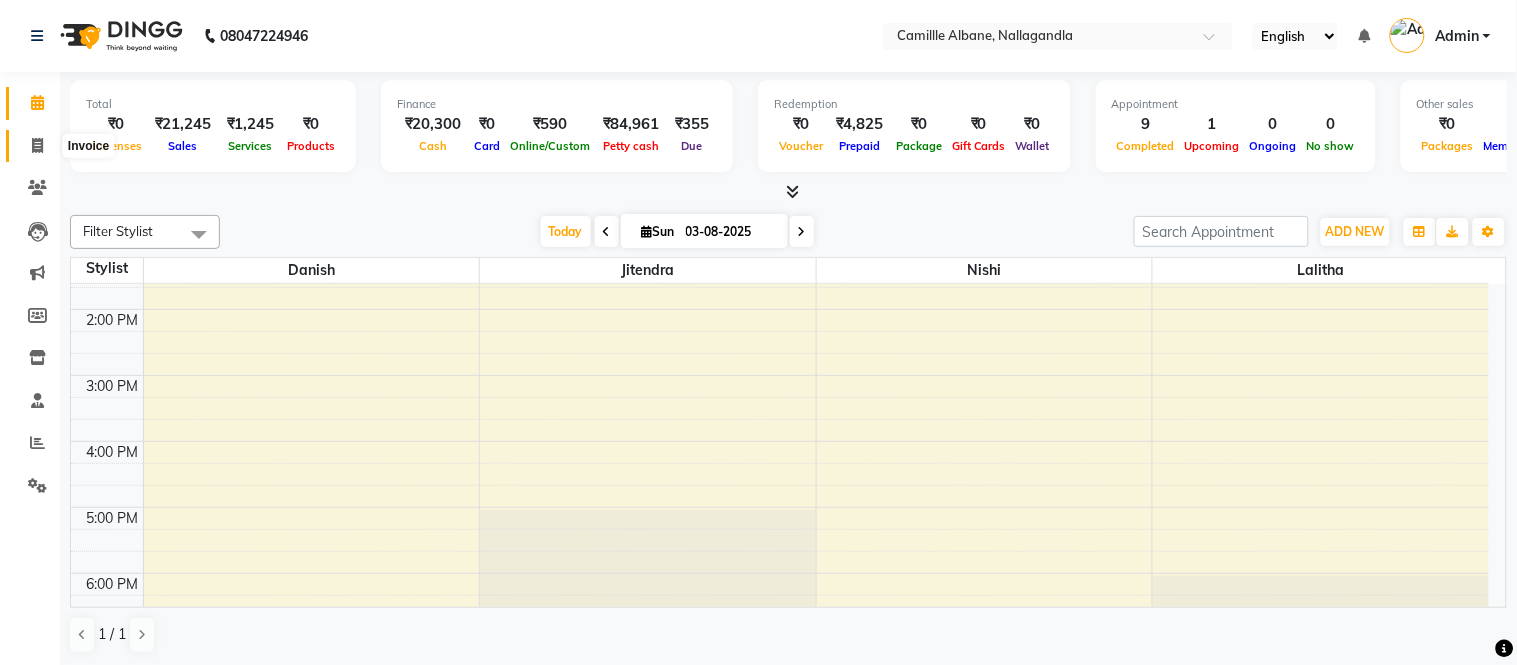 click 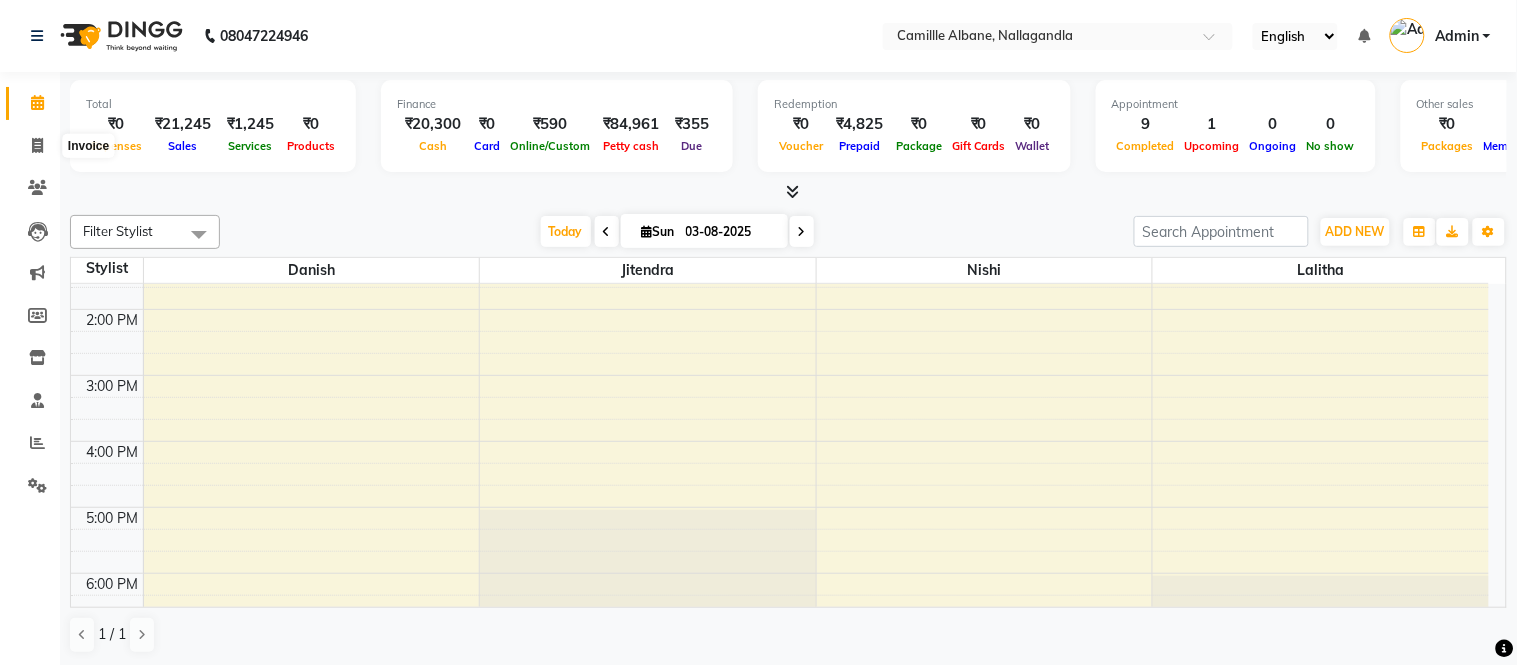 select on "service" 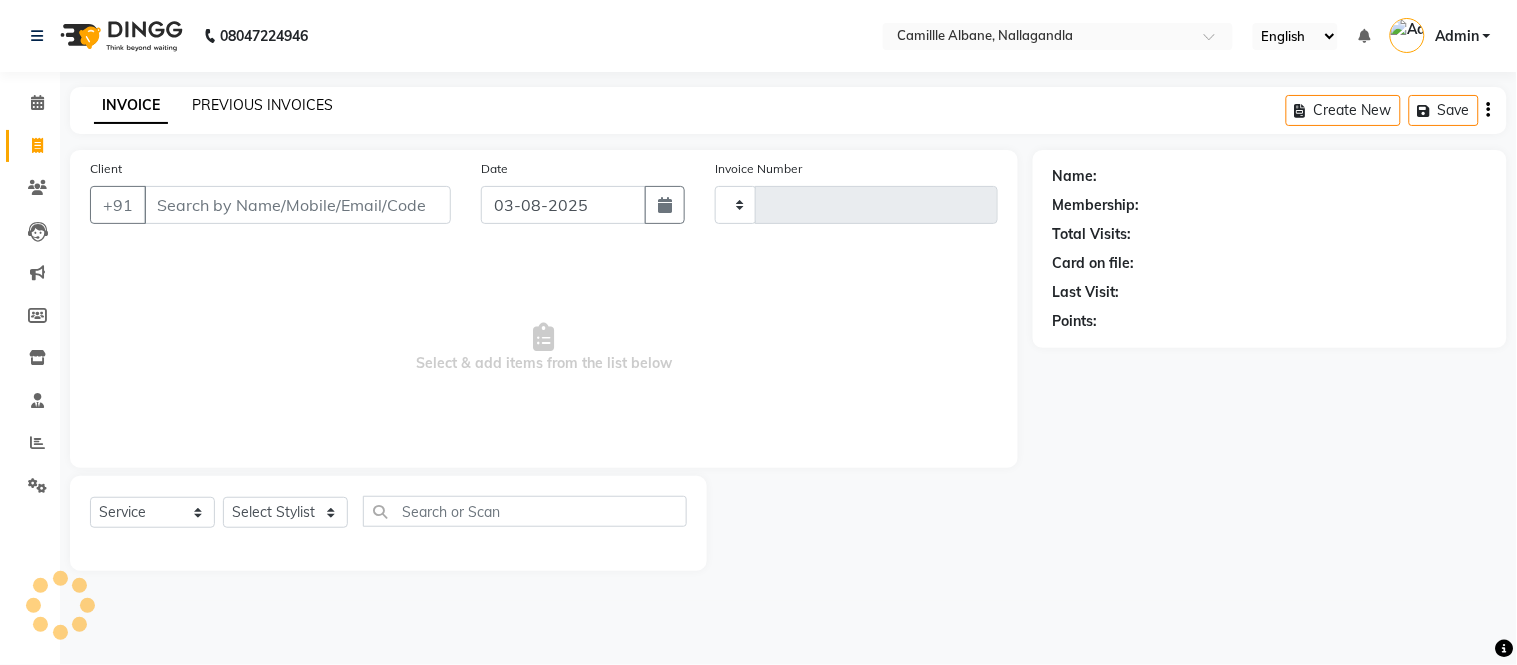 click on "PREVIOUS INVOICES" 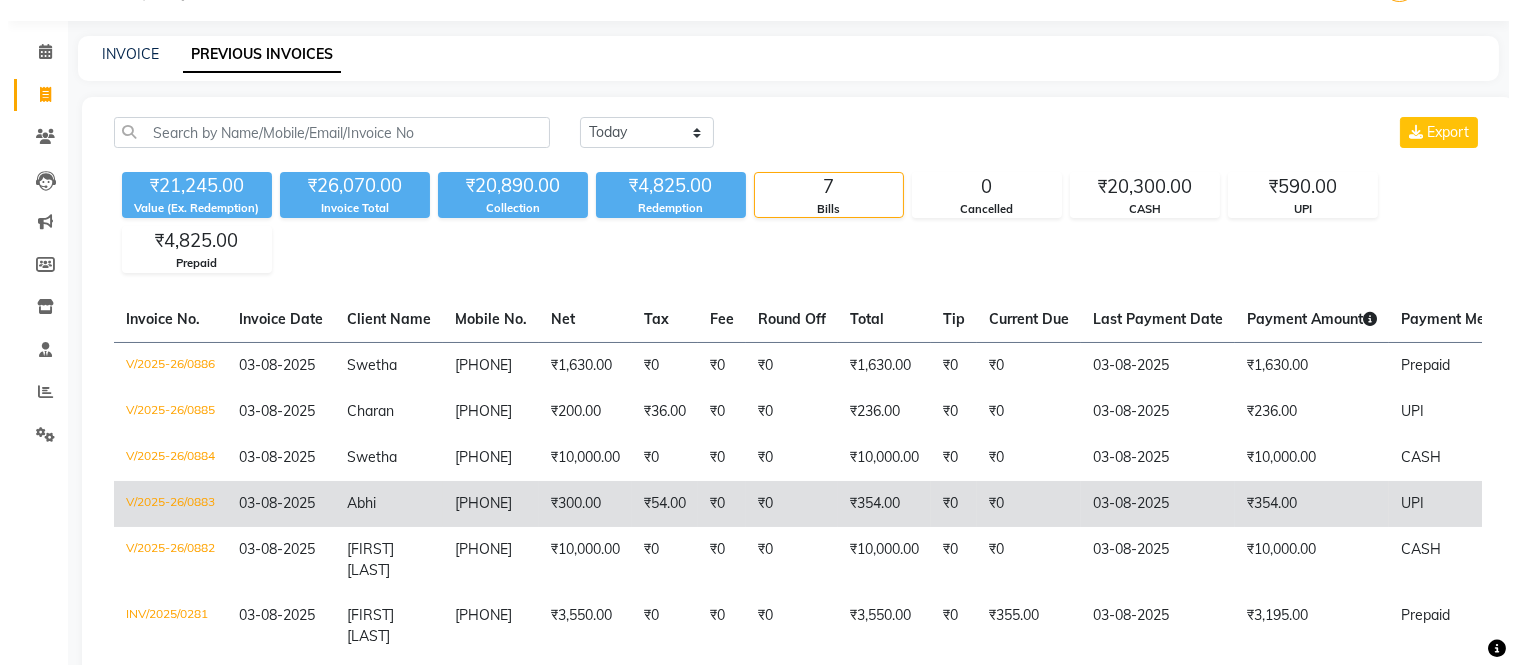 scroll, scrollTop: 0, scrollLeft: 0, axis: both 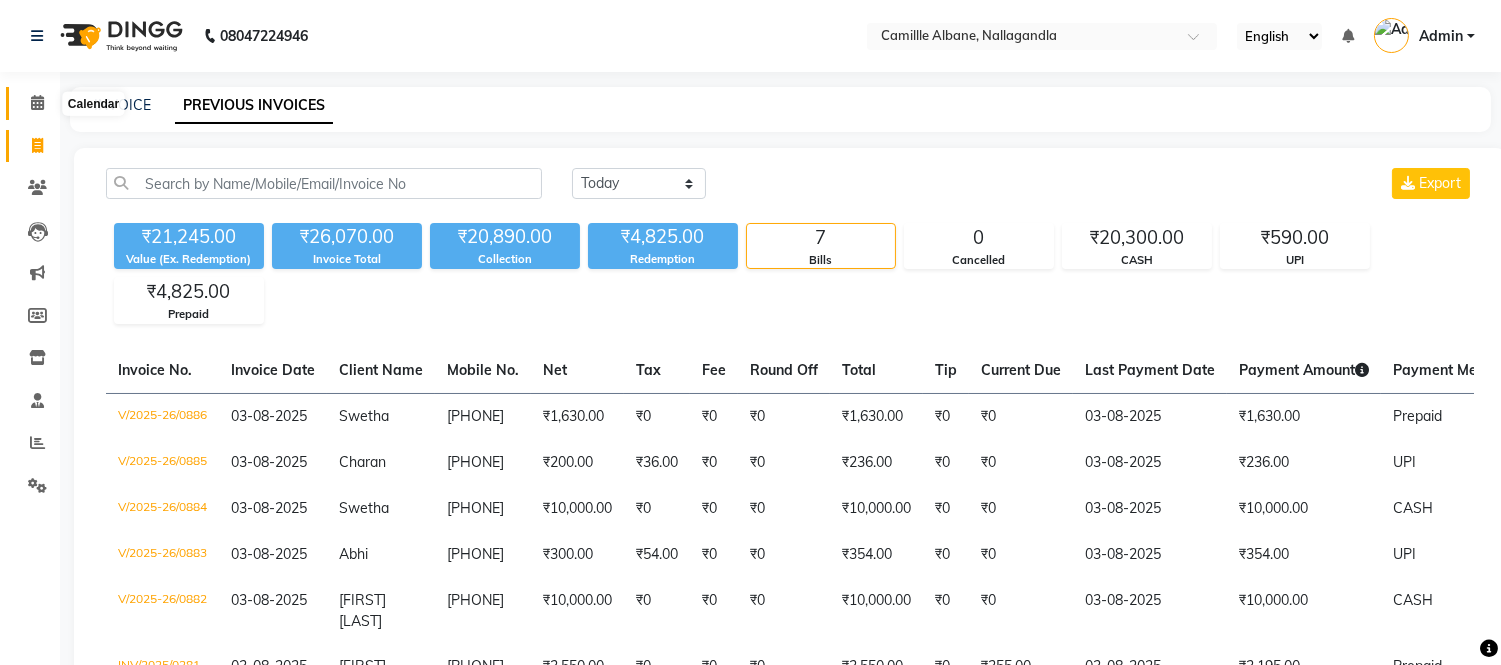 click 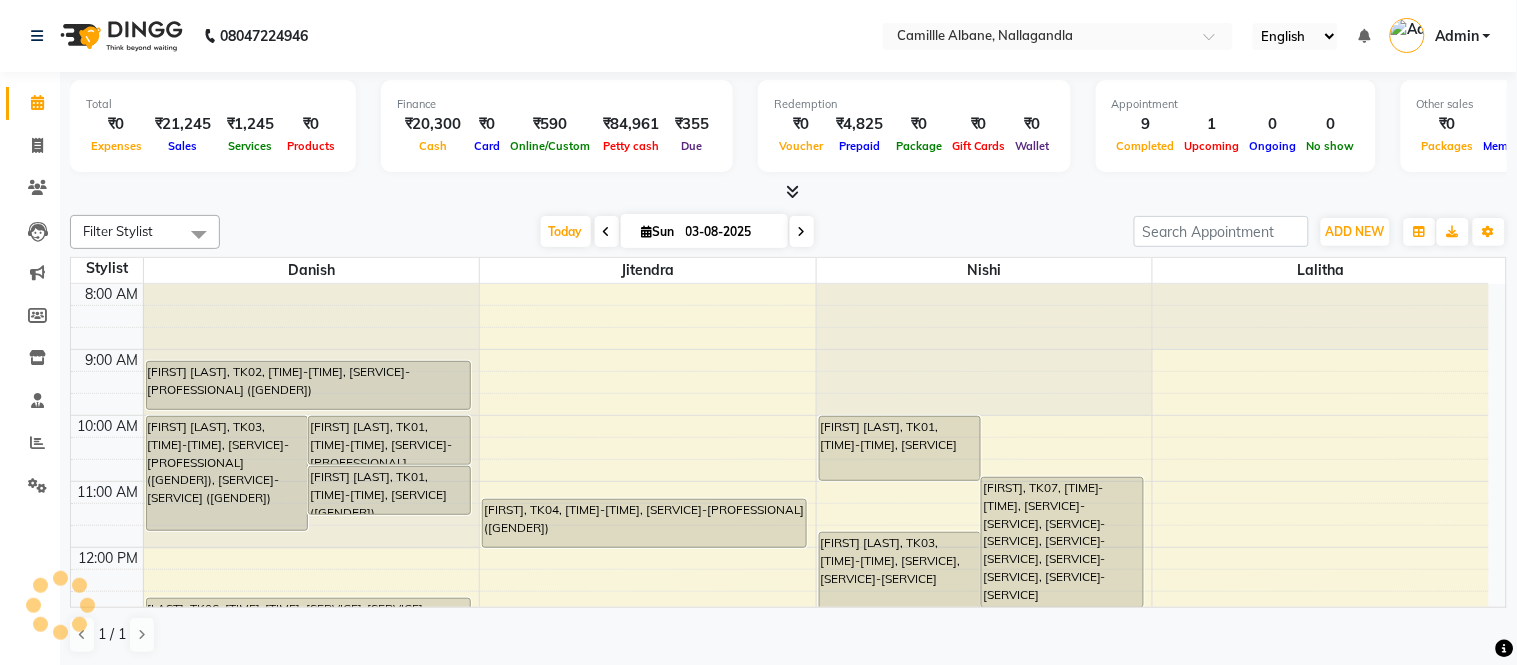 scroll, scrollTop: 0, scrollLeft: 0, axis: both 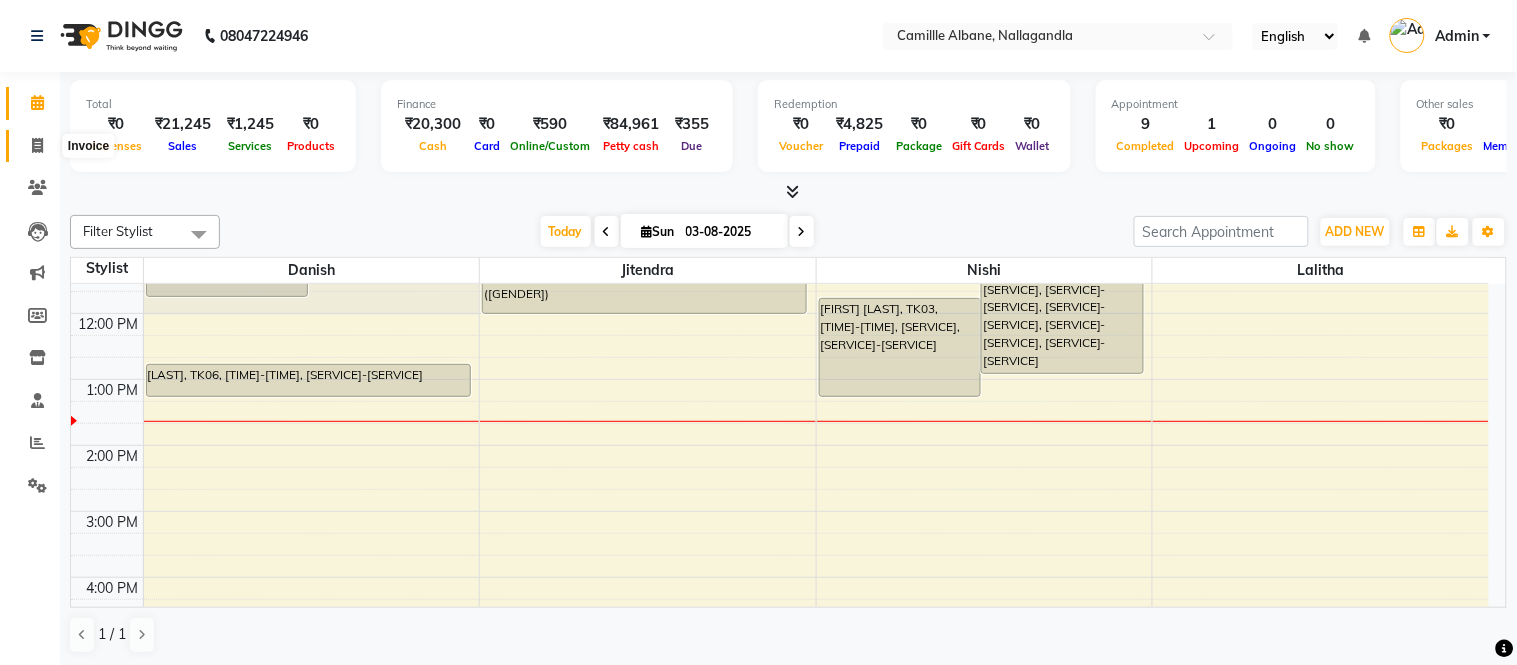 click 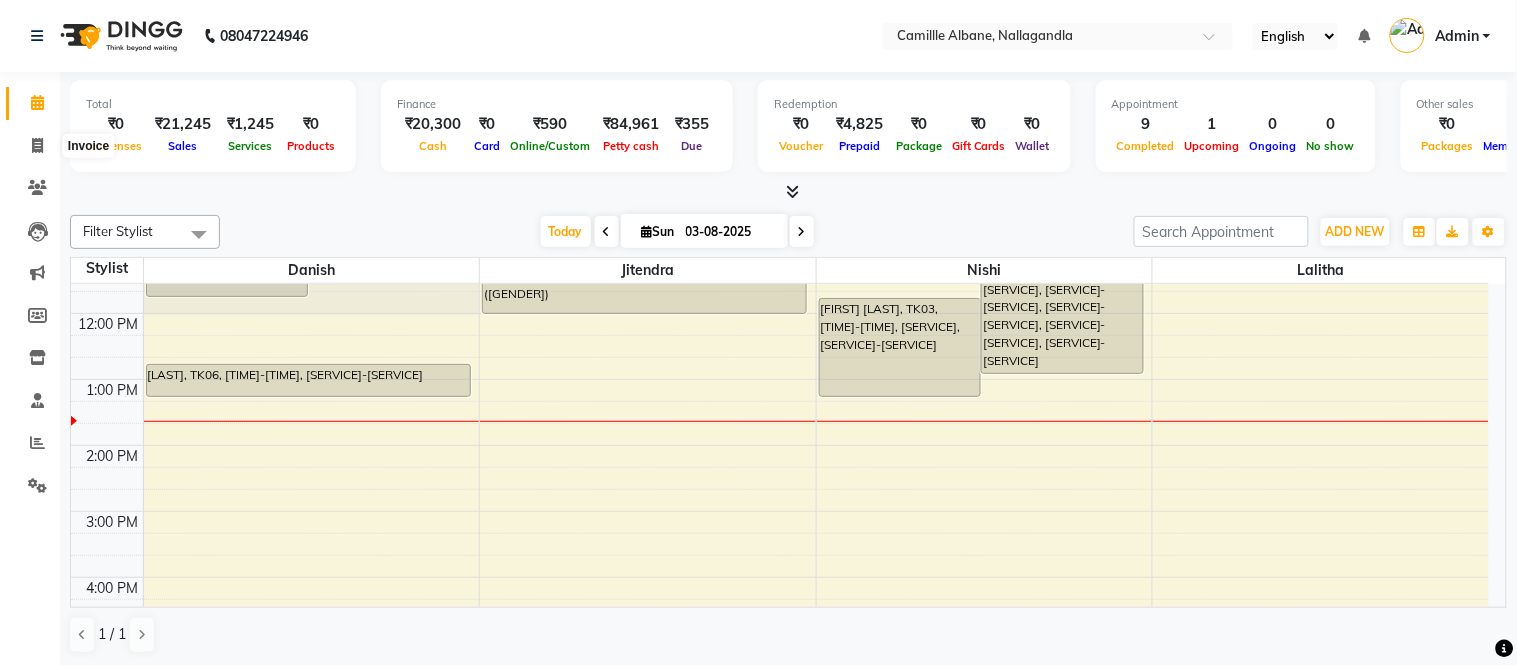 select on "7025" 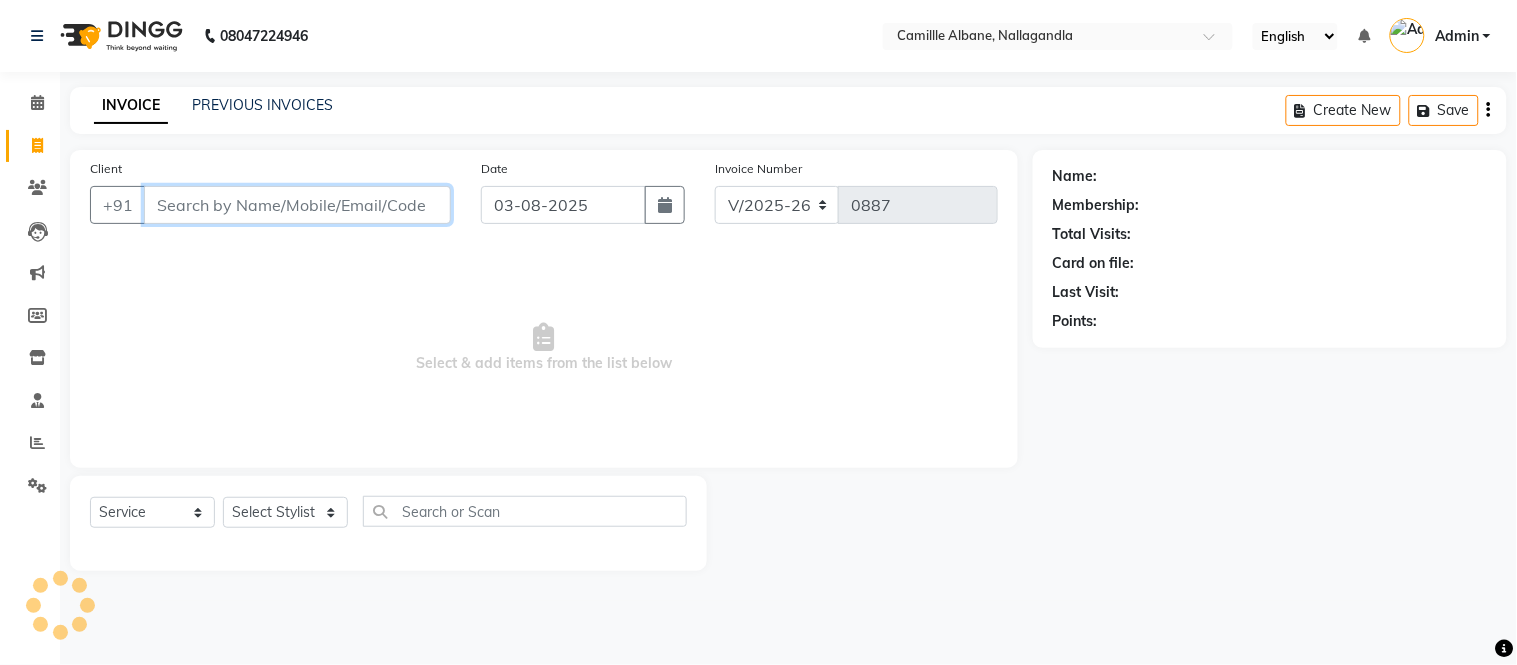 click on "Client" at bounding box center [297, 205] 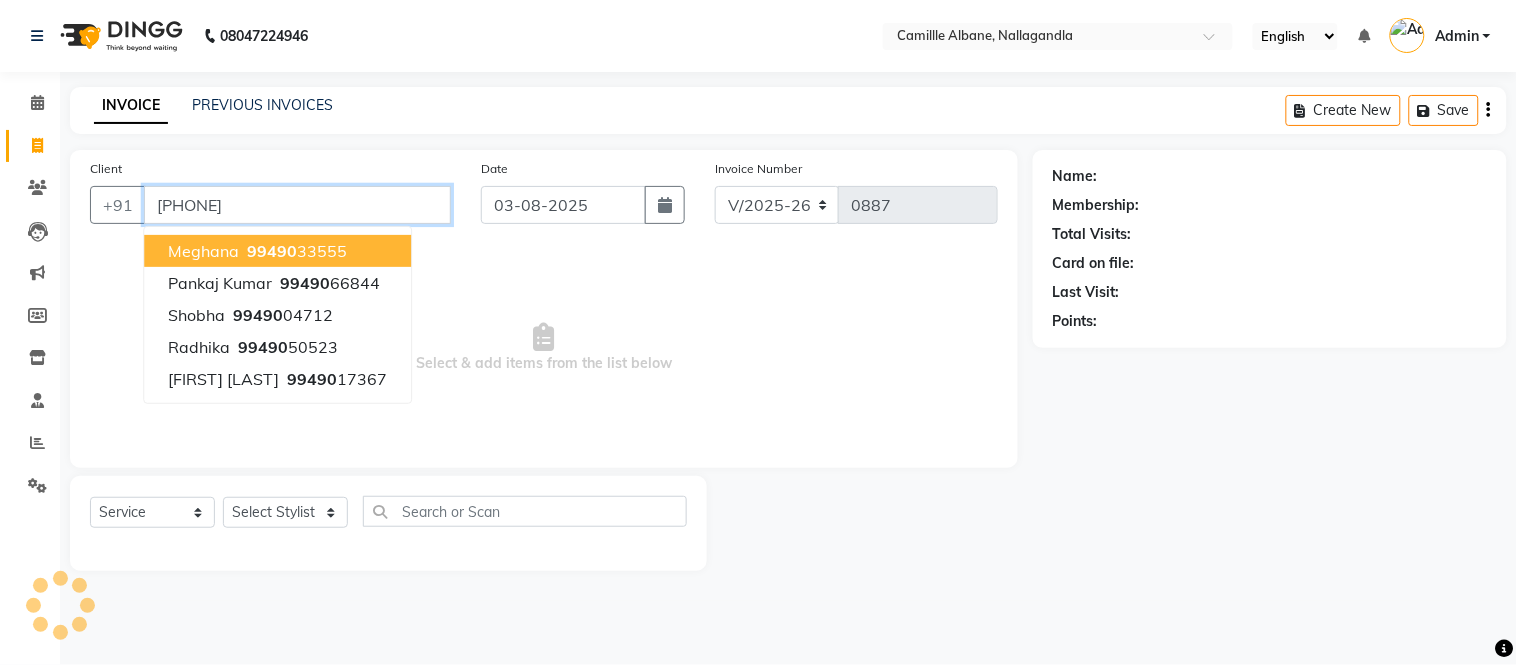 type on "[PHONE]" 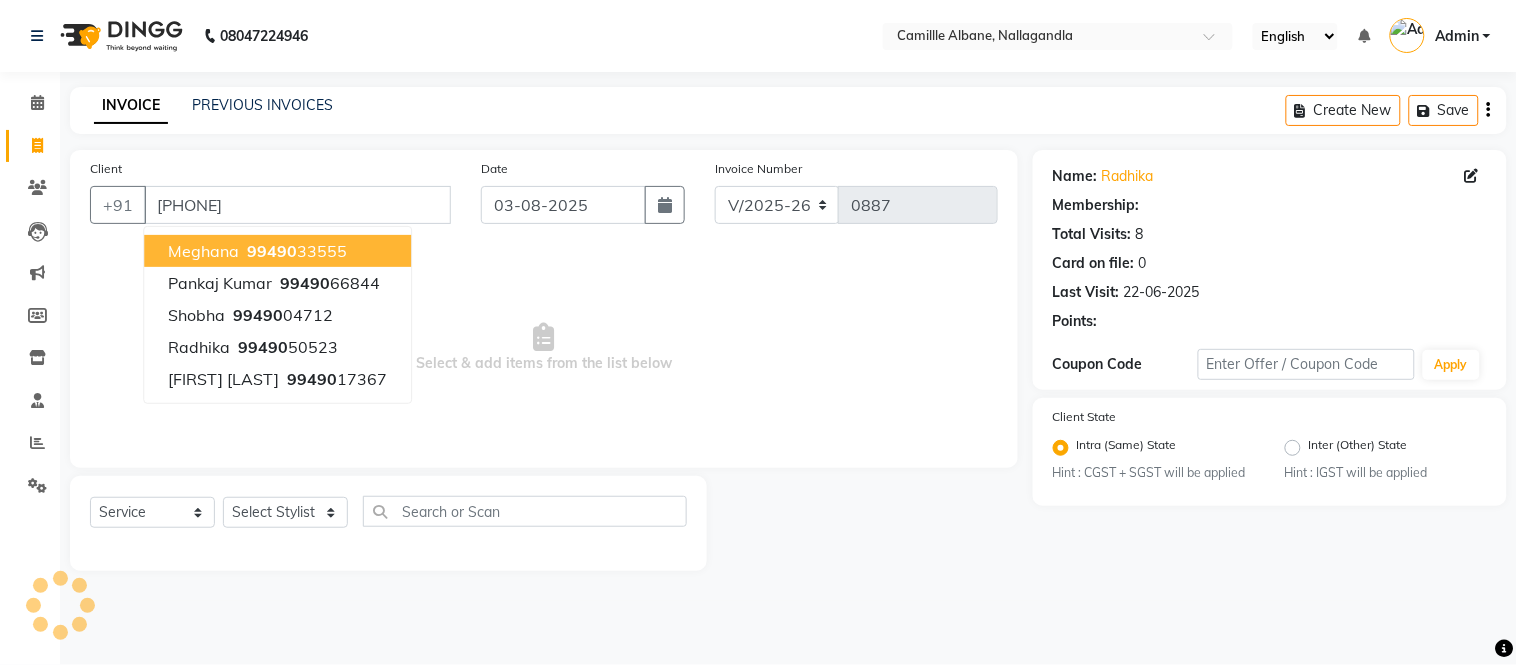 select on "2: Object" 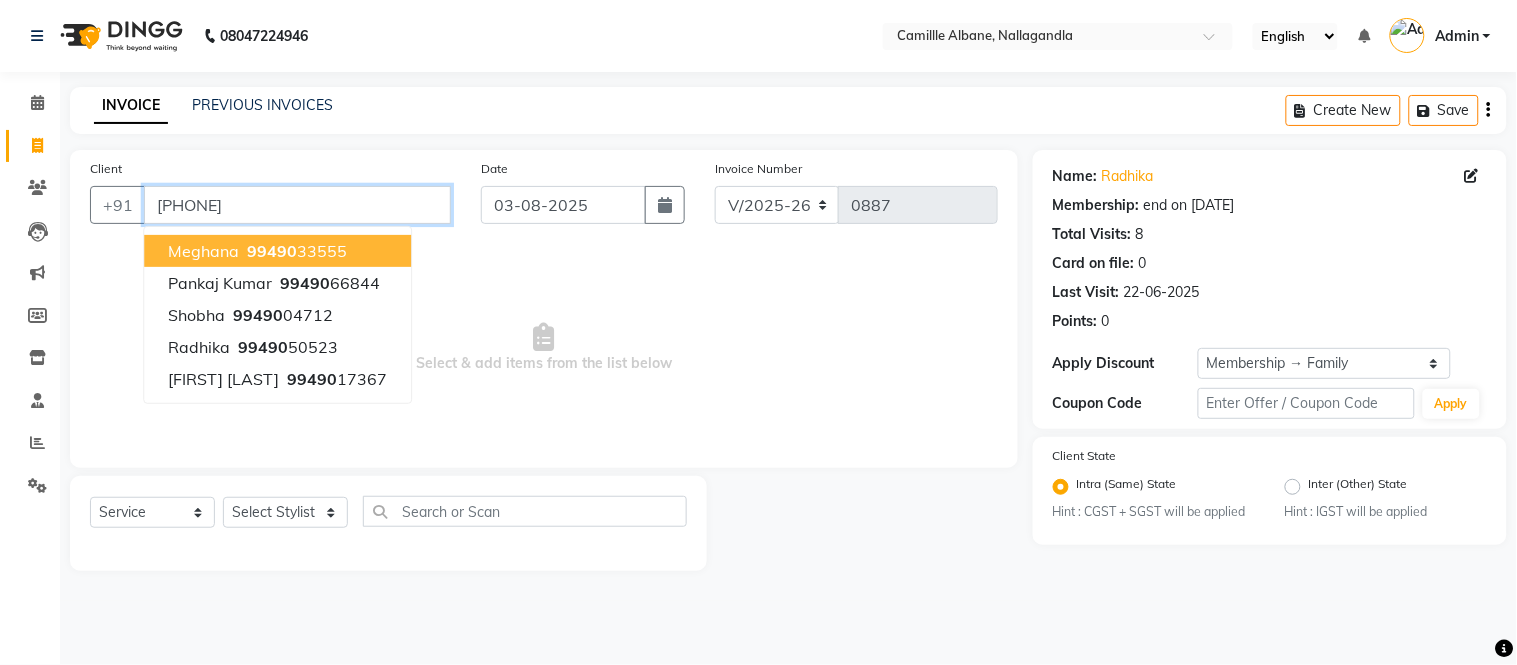 click on "[PHONE]" at bounding box center [297, 205] 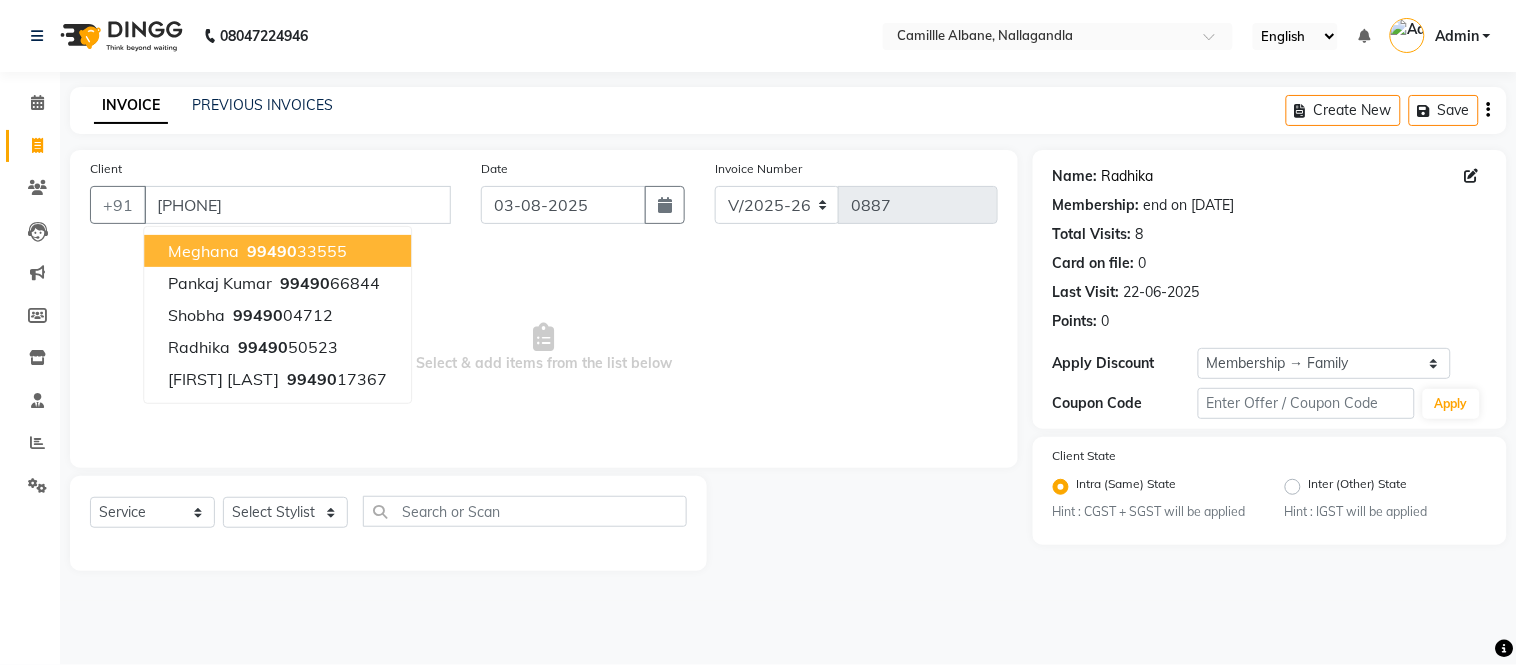click on "Radhika" 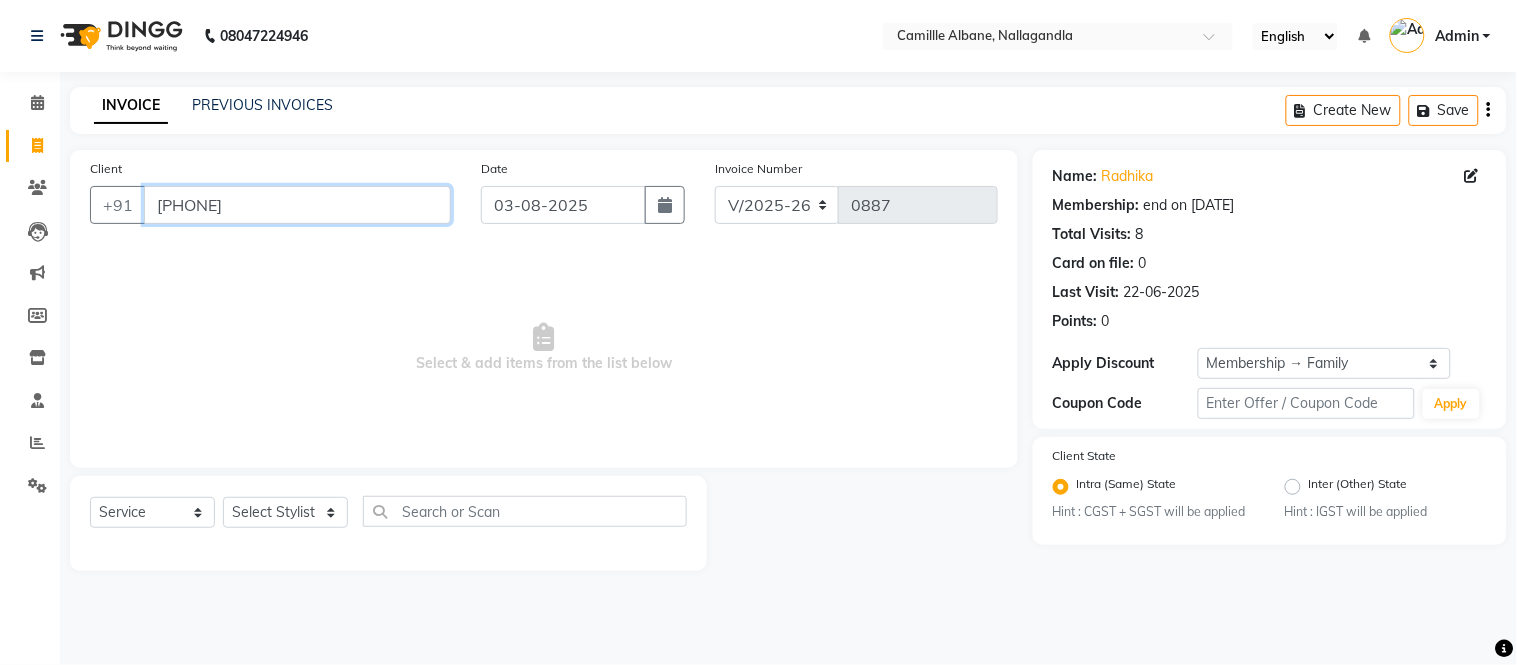 click on "[PHONE]" at bounding box center (297, 205) 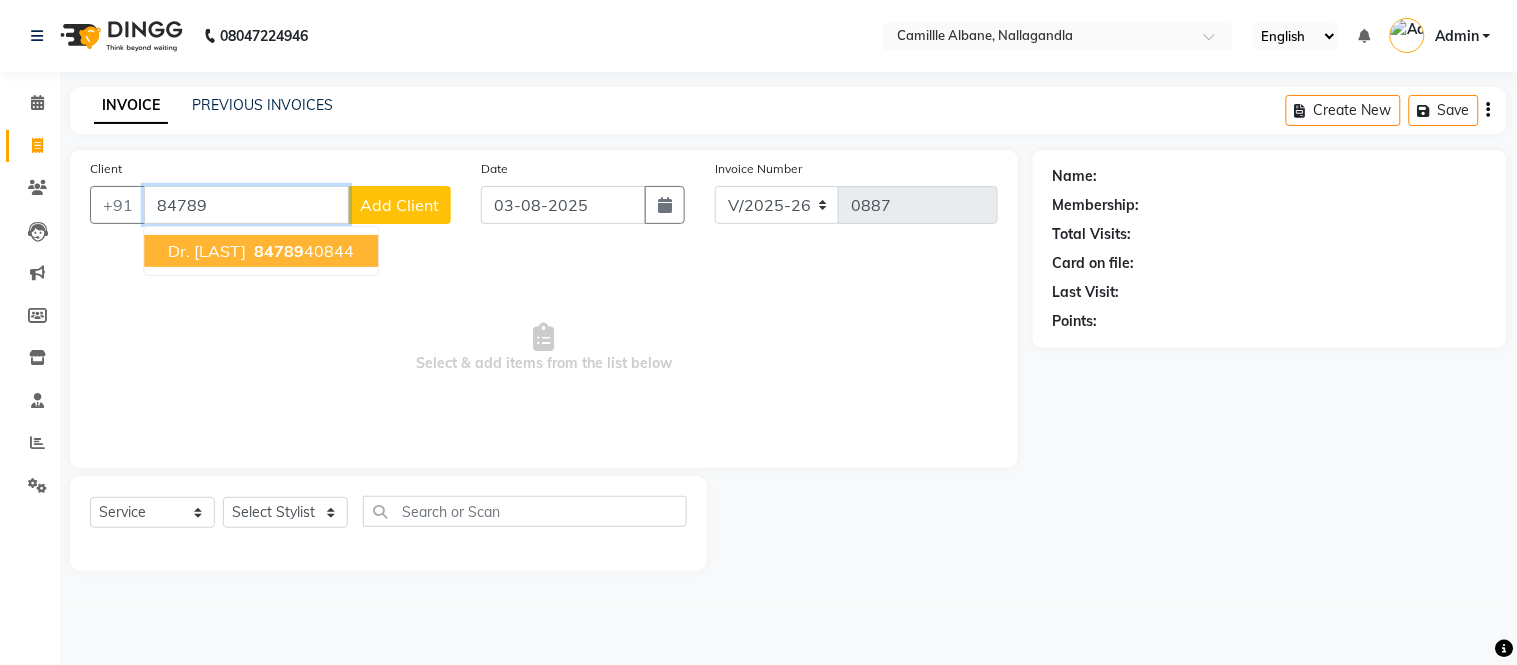 click on "[PHONE]" at bounding box center [302, 251] 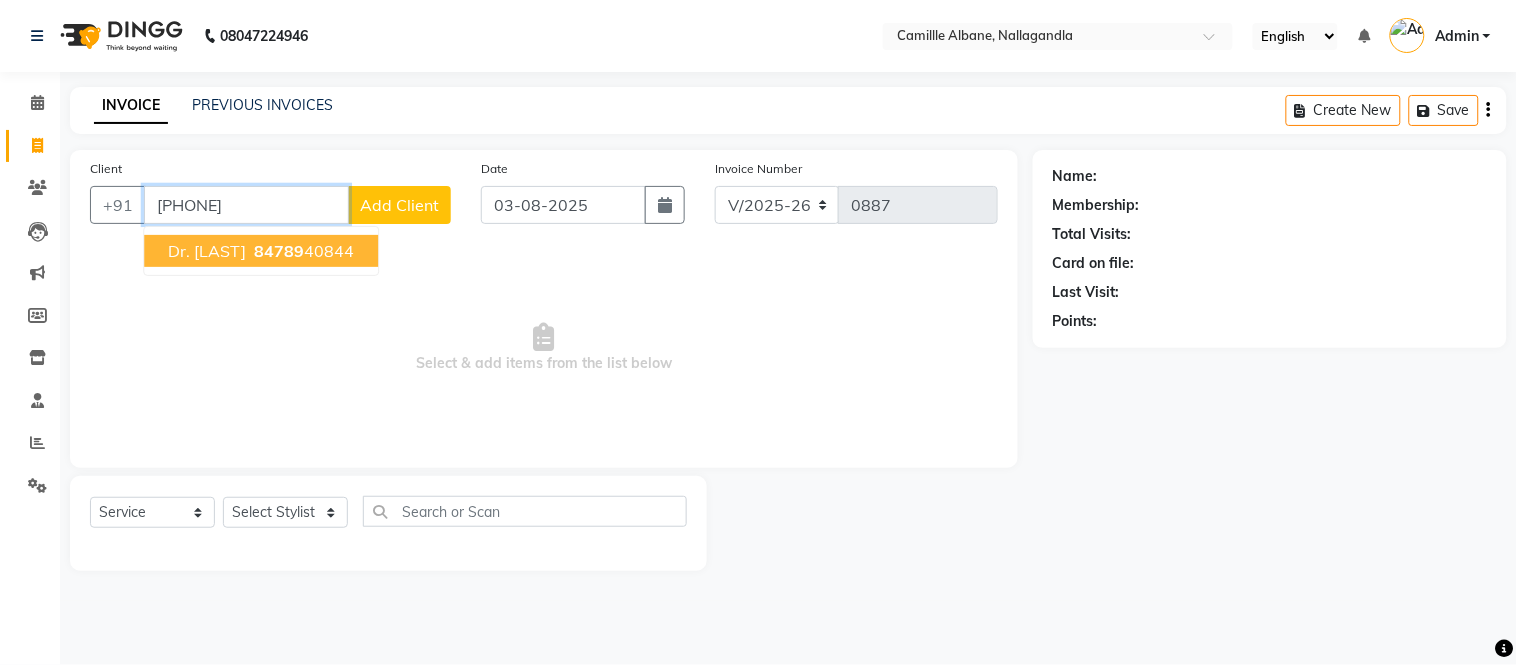 type on "[PHONE]" 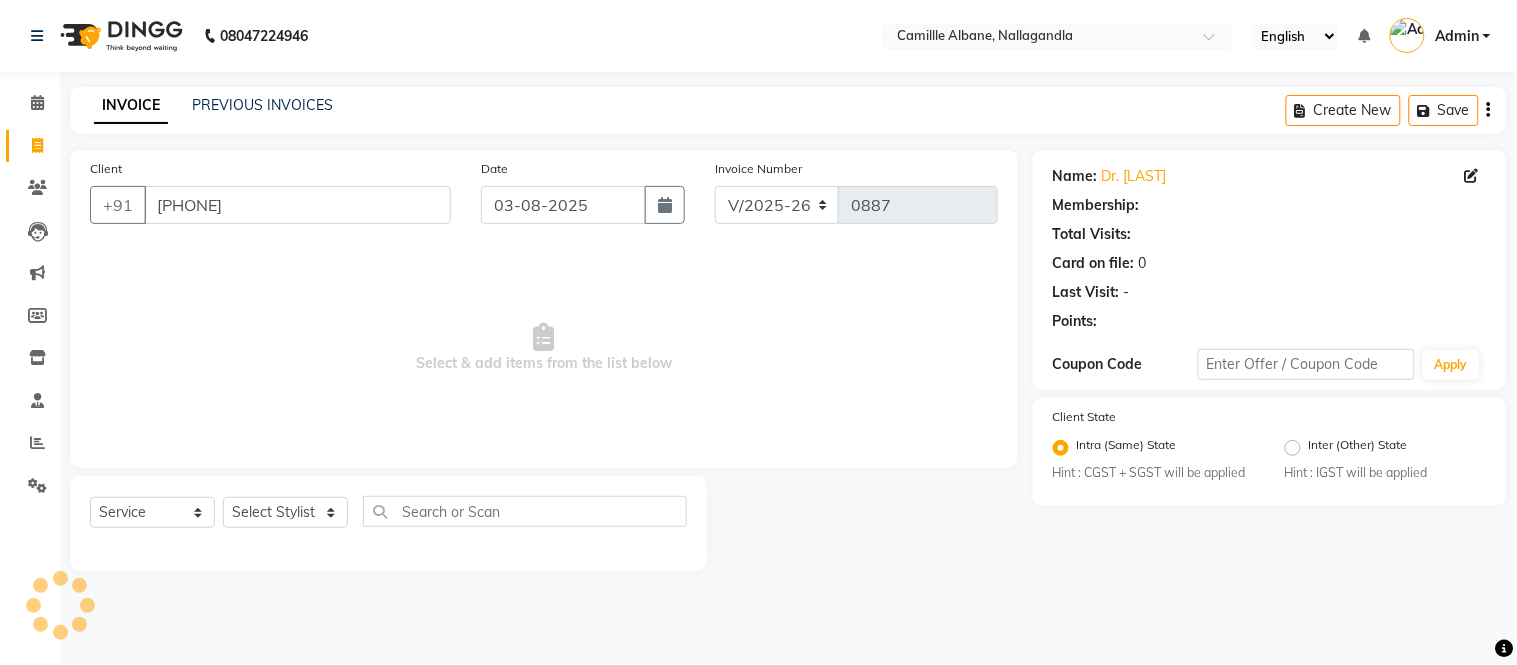 select on "1: Object" 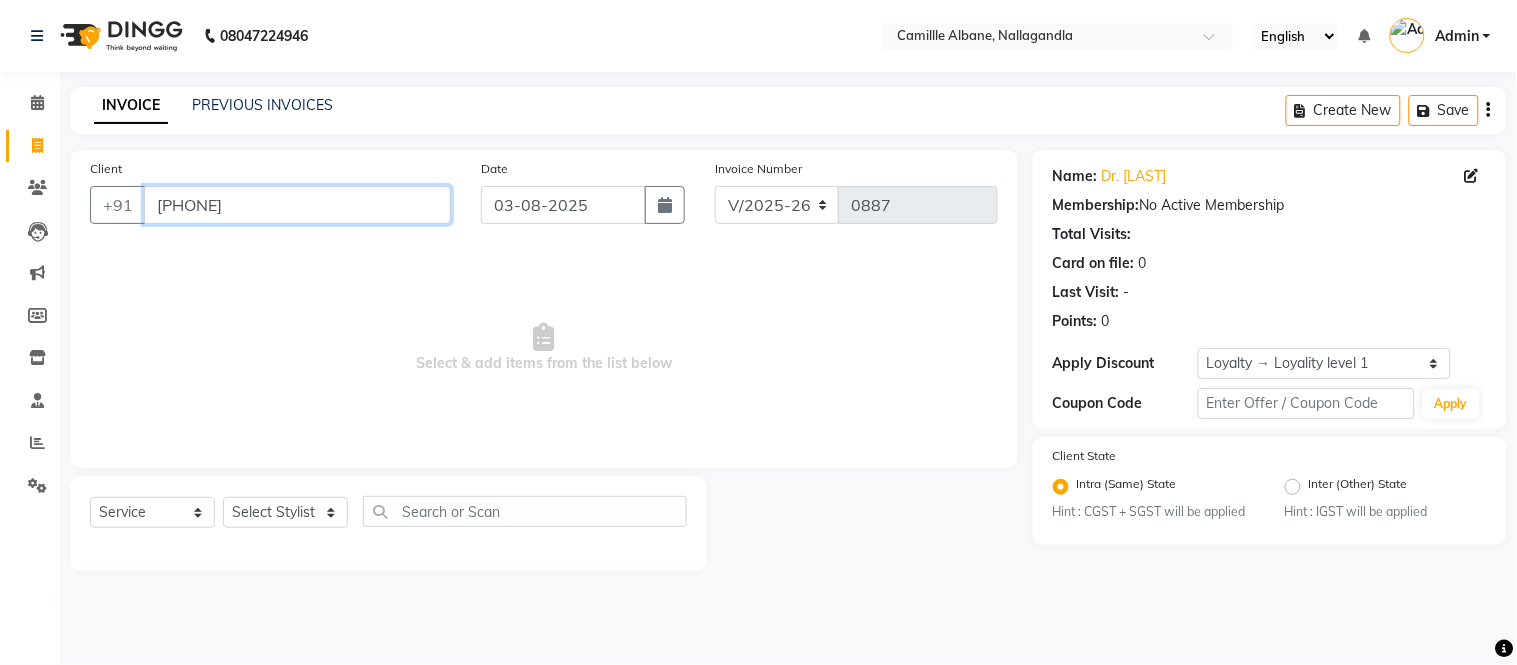 click on "[PHONE]" at bounding box center [297, 205] 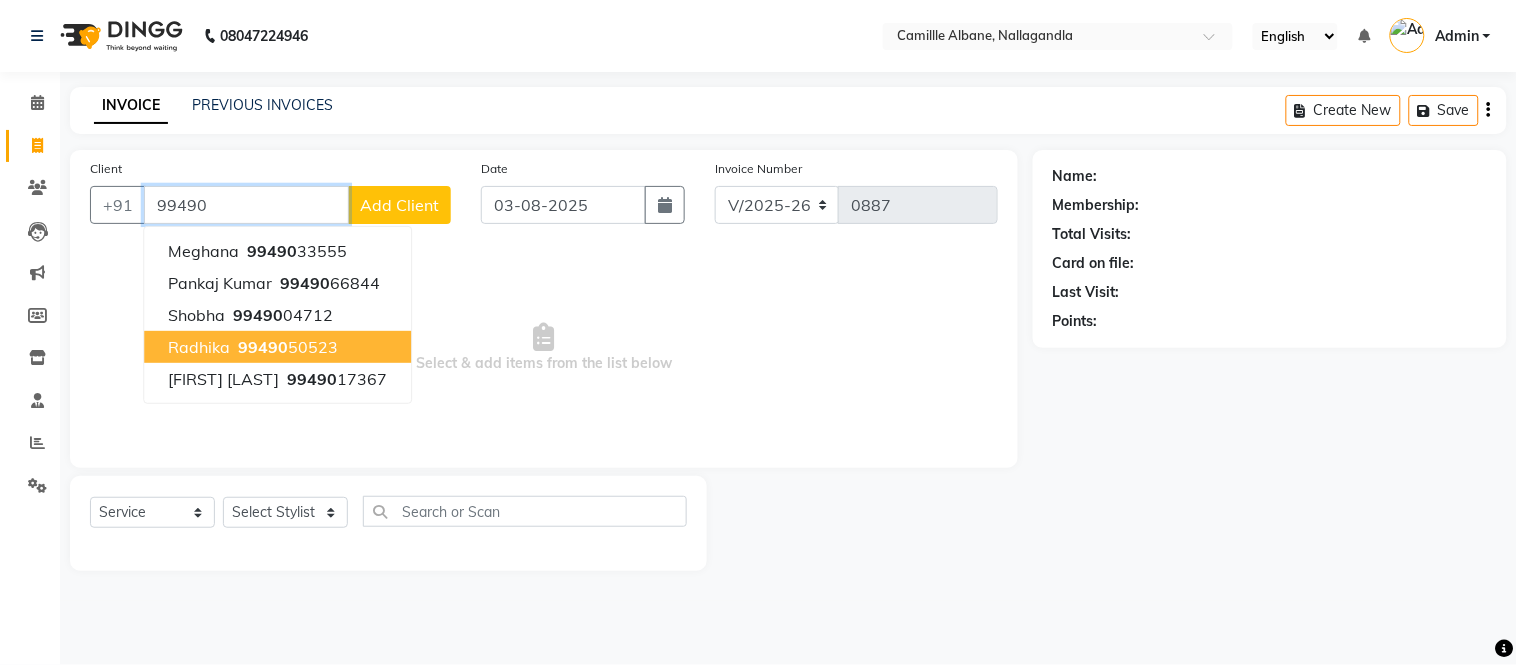 click on "[LAST] [PHONE]" at bounding box center [277, 347] 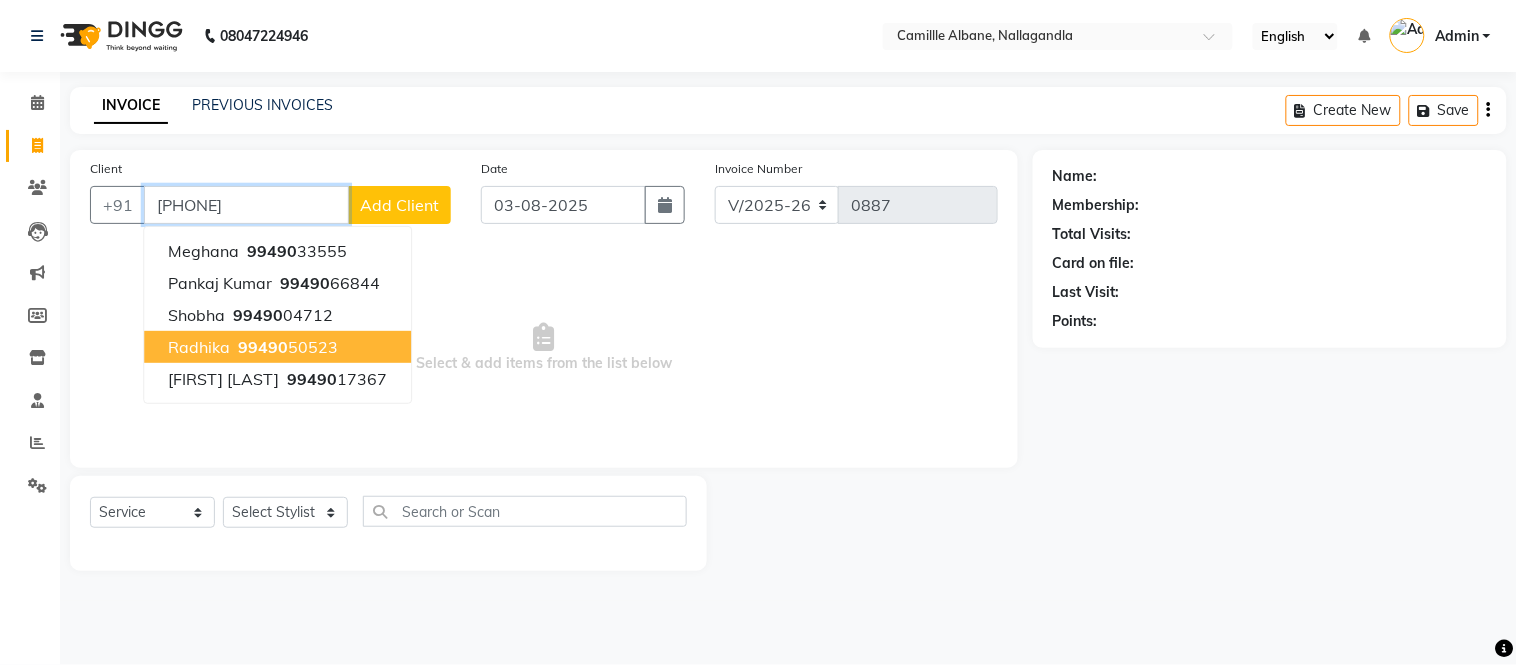 type on "[PHONE]" 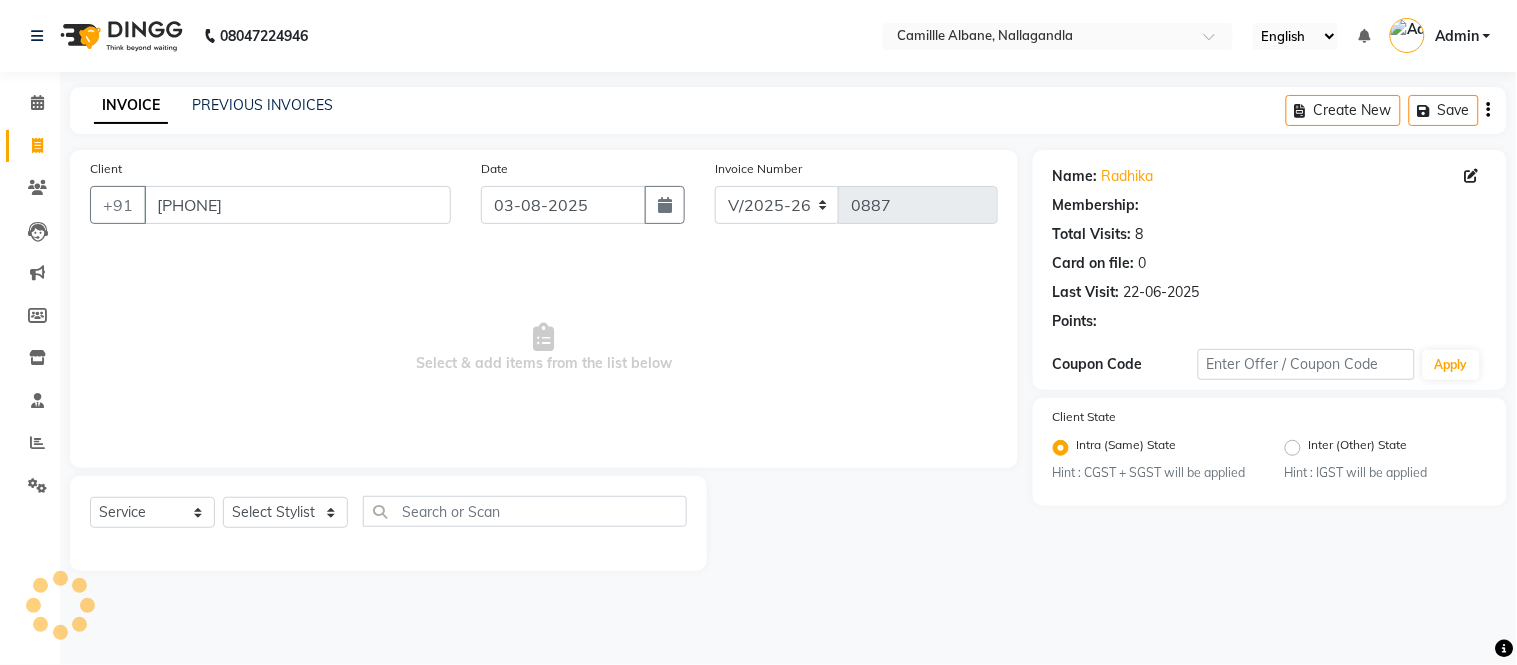select on "2: Object" 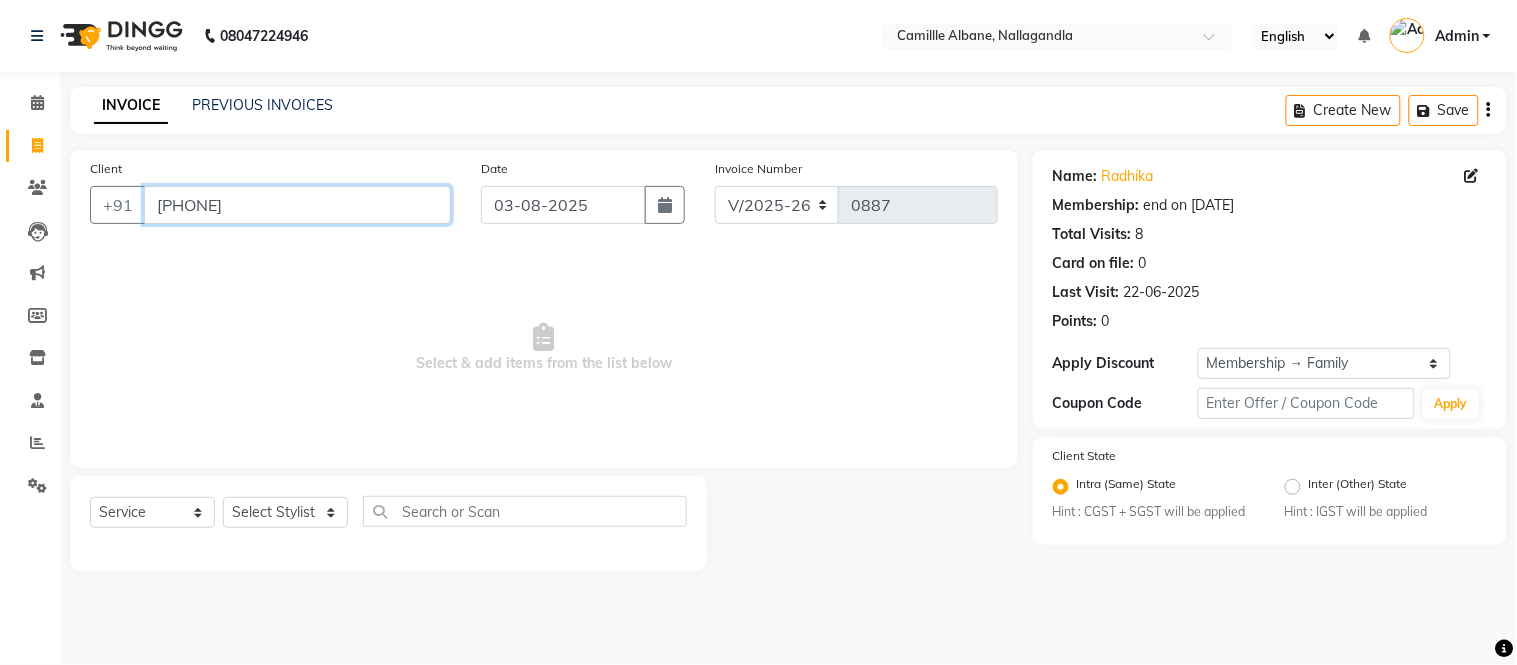 click on "[PHONE]" at bounding box center [297, 205] 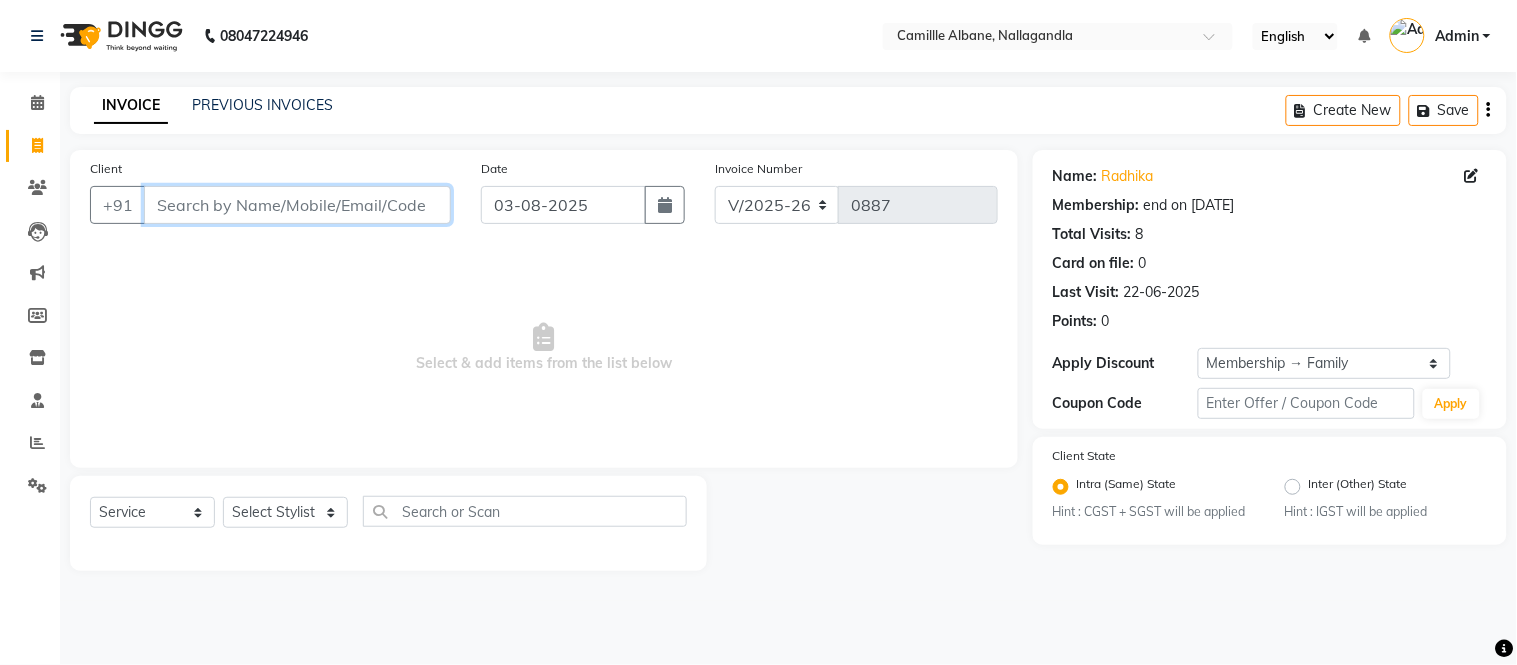 type 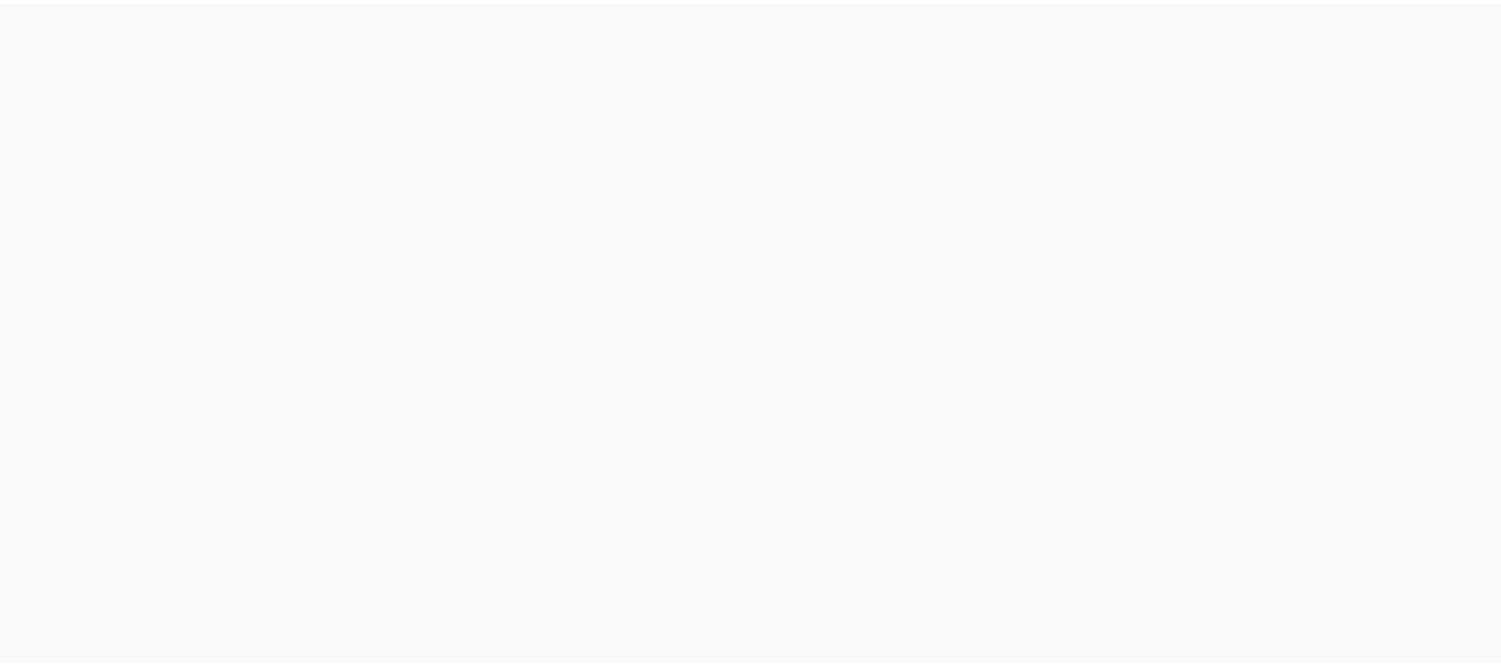 scroll, scrollTop: 0, scrollLeft: 0, axis: both 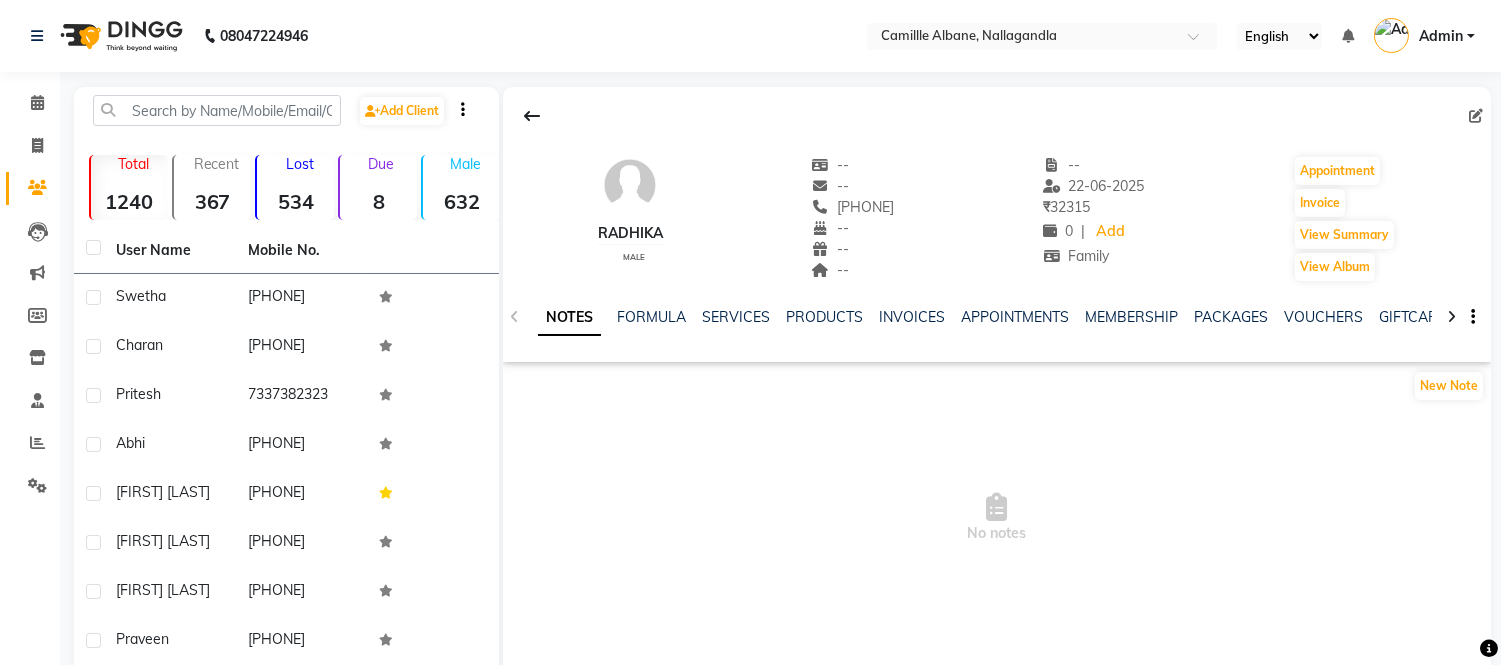 click on "Calendar" 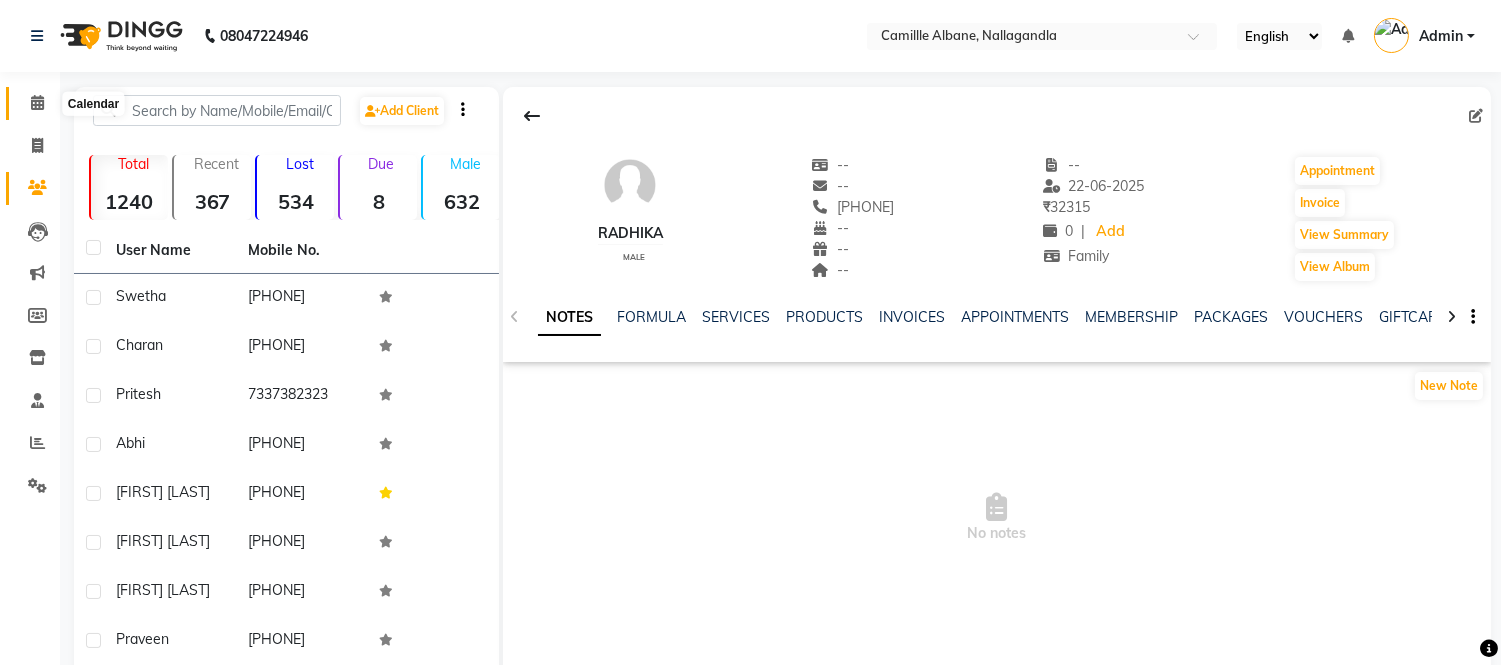 click 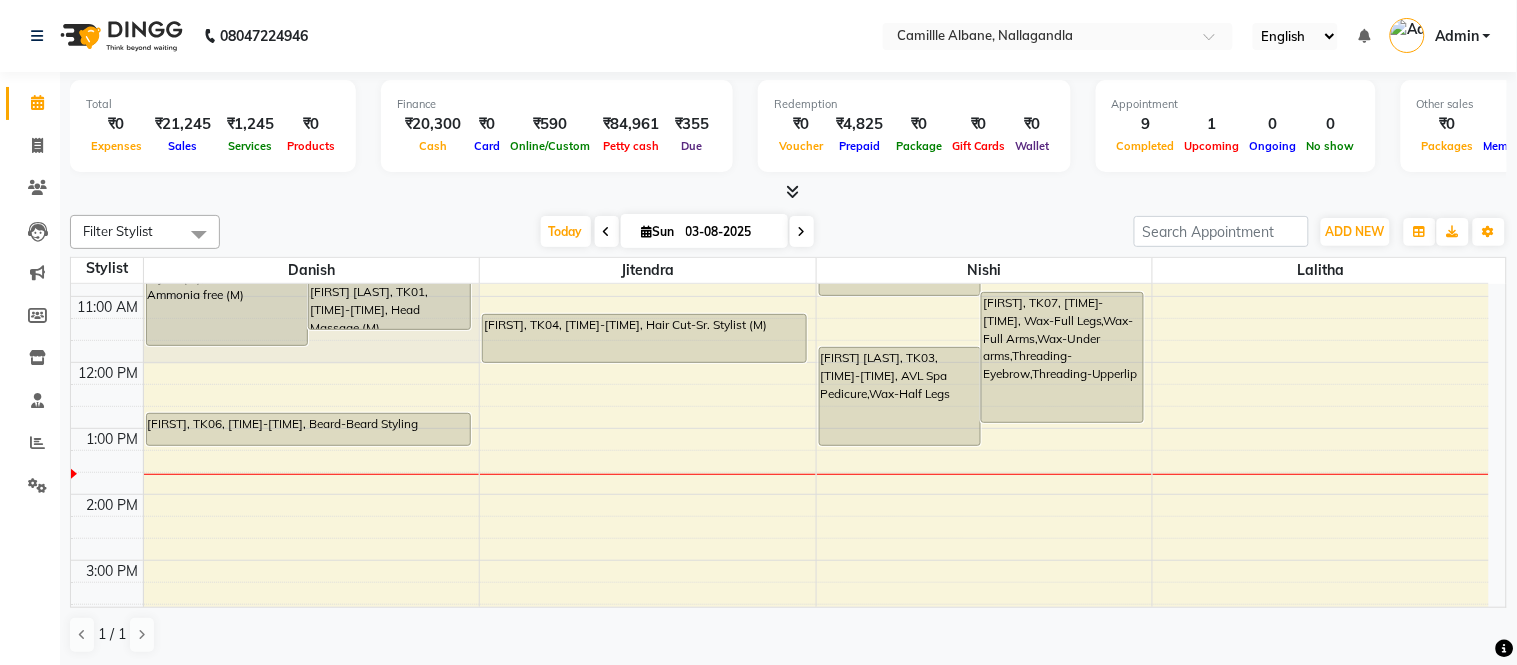 scroll, scrollTop: 370, scrollLeft: 0, axis: vertical 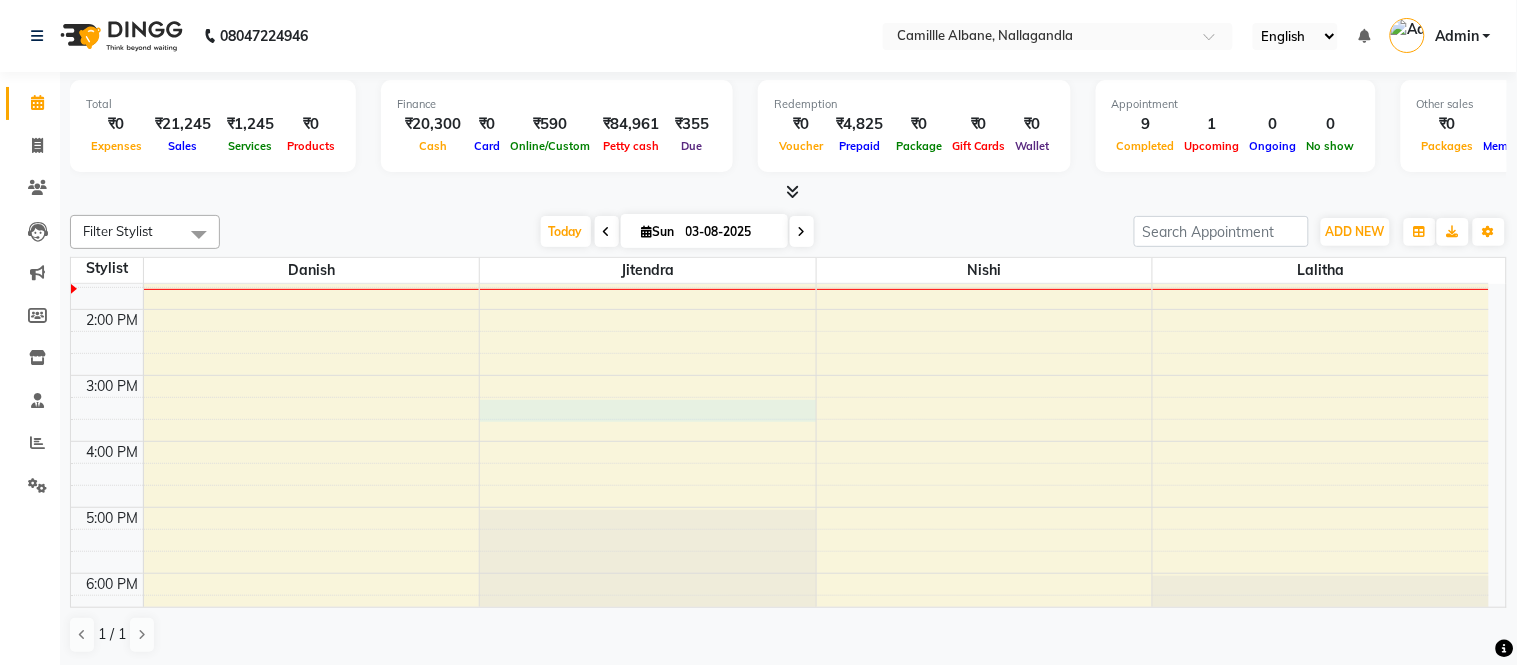 click on "8:00 AM 9:00 AM 10:00 AM 11:00 AM 12:00 PM 1:00 PM 2:00 PM 3:00 PM 4:00 PM 5:00 PM 6:00 PM 7:00 PM 8:00 PM 9:00 PM    Surya Prakash, TK03, 10:00 AM-11:45 AM, Hair Cut-Sr. Stylist (M),Hair Color- Ammonia free (M)    Surya Prakash, TK01, 10:00 AM-10:45 AM, Hair Cut-Sr. Stylist (Men)    Surya Prakash, TK01, 10:45 AM-11:30 AM, Head Massage (M)    Hari Ram, TK02, 09:10 AM-09:55 AM, Hair Cut-Sr. Stylist (M)    Charan, TK06, 12:45 PM-01:15 PM, Beard-Beard Styling    Abhi, TK04, 11:15 AM-12:00 PM, Hair Cut-Sr. Stylist (M)    Pritesh, TK05, 07:00 PM-07:30 PM, Beard Shave    Surya Prakash, TK01, 10:00 AM-11:00 AM, Deluxe Pedicure    Swetha, TK07, 10:55 AM-12:55 PM, Wax-Full Legs,Wax-Full Arms,Wax-Under arms,Threading-Eyebrow,Threading-Upperlip    Surya Prakash, TK03, 11:45 AM-01:15 PM, AVL Spa Pedicure,Wax-Half Legs" at bounding box center [780, 375] 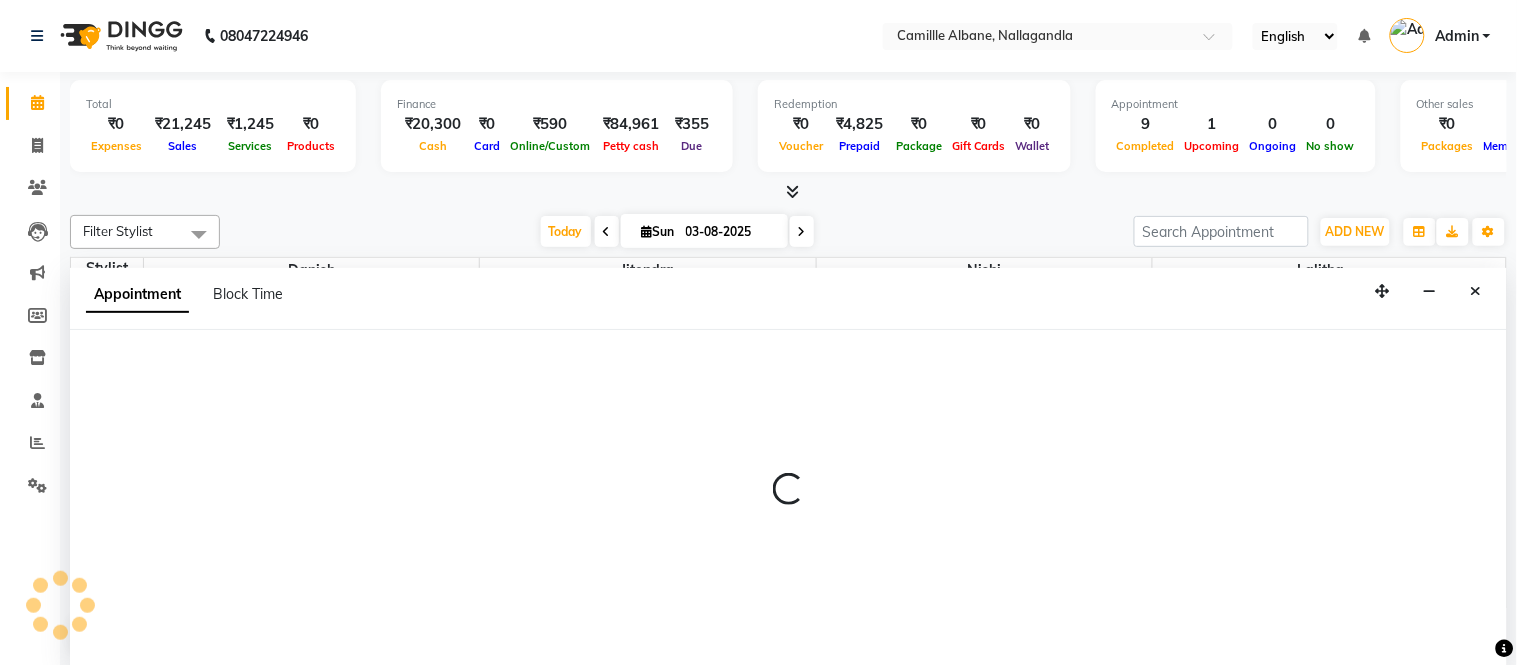 select on "57811" 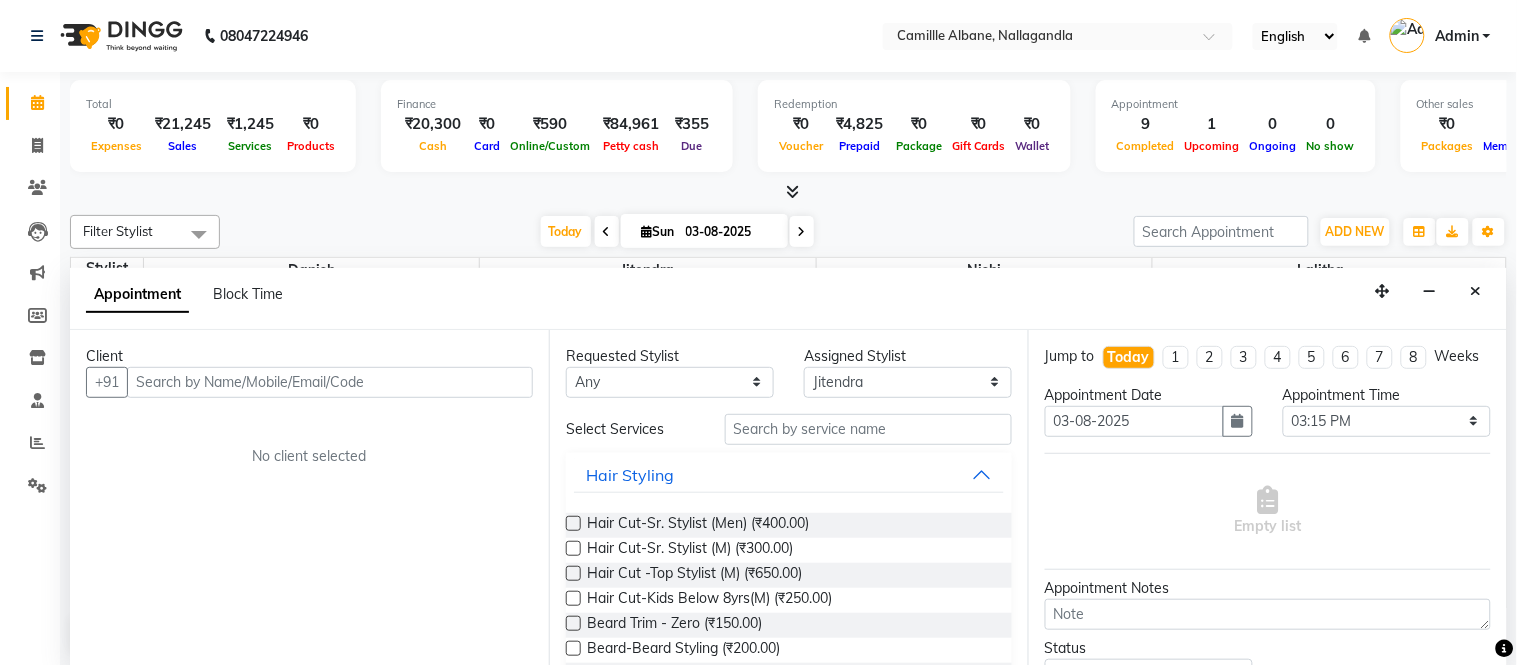 click at bounding box center (330, 382) 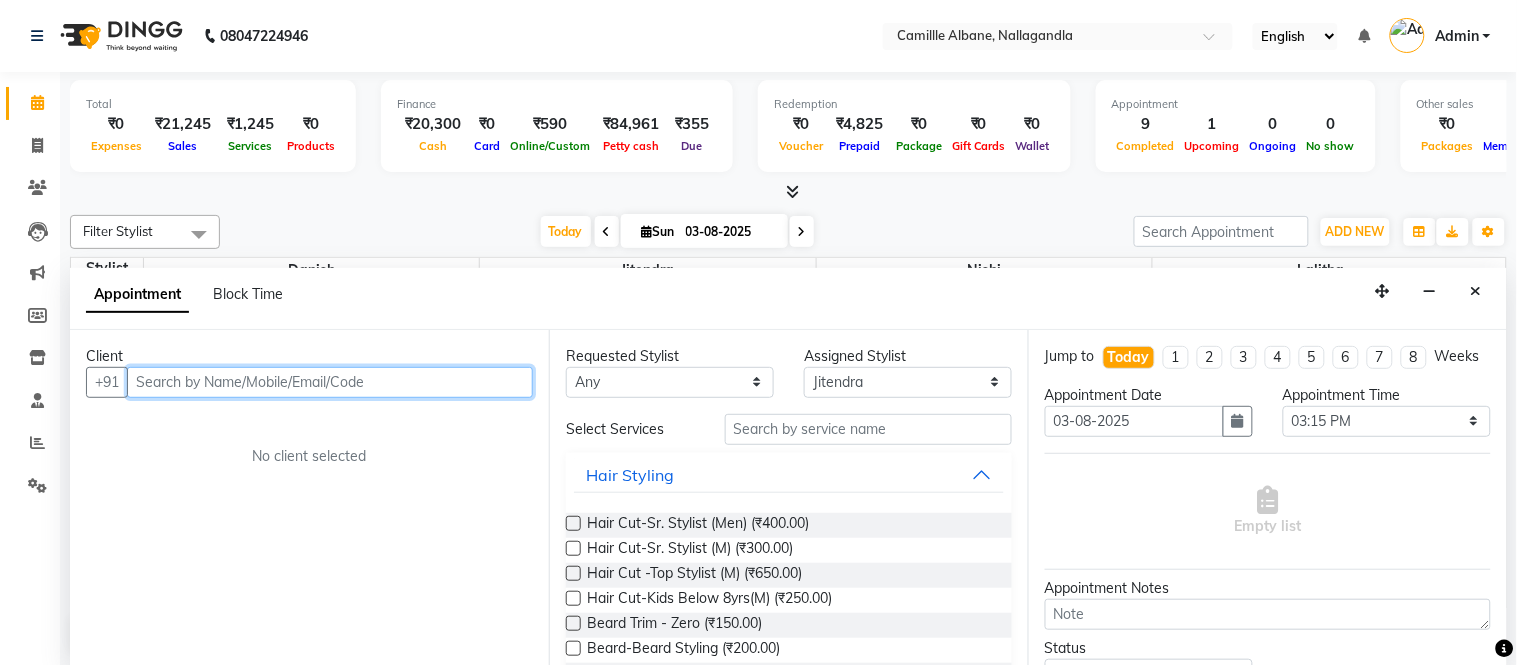 paste on "[PHONE]" 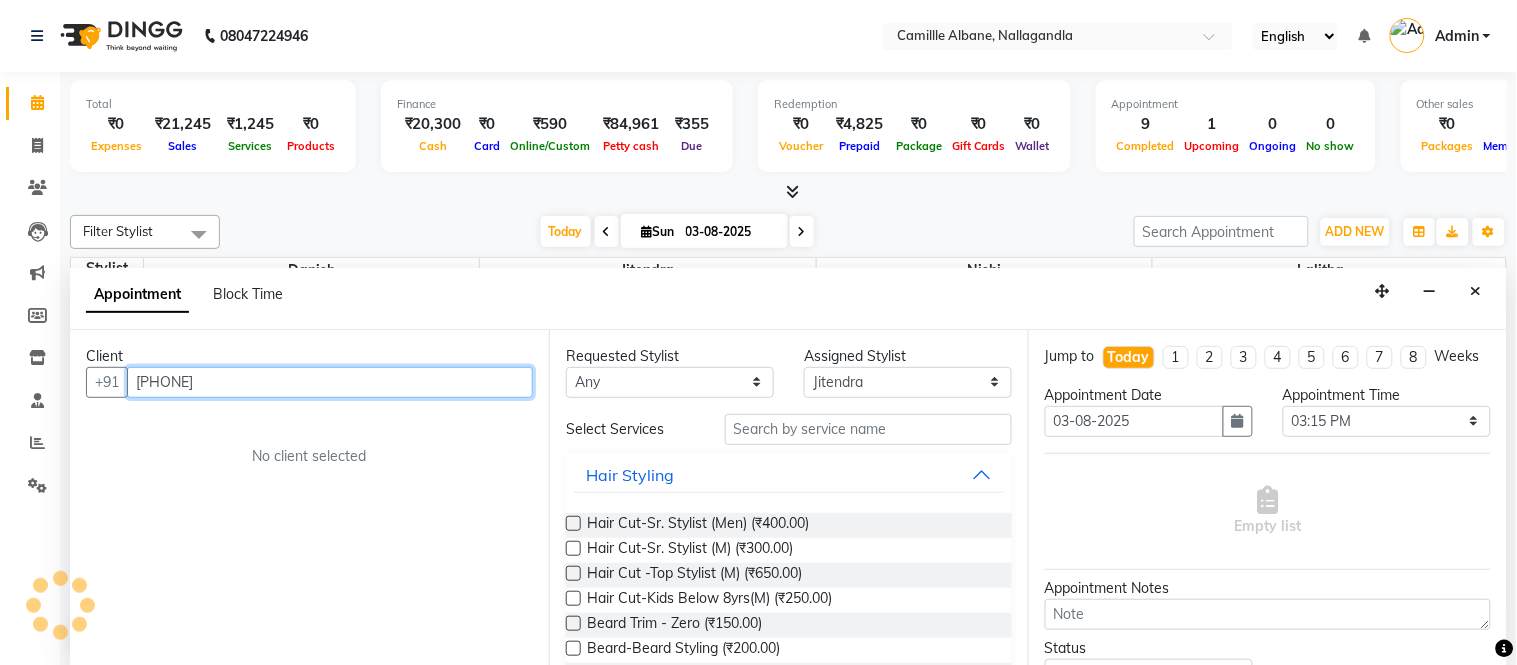 click on "[PHONE]" at bounding box center [330, 382] 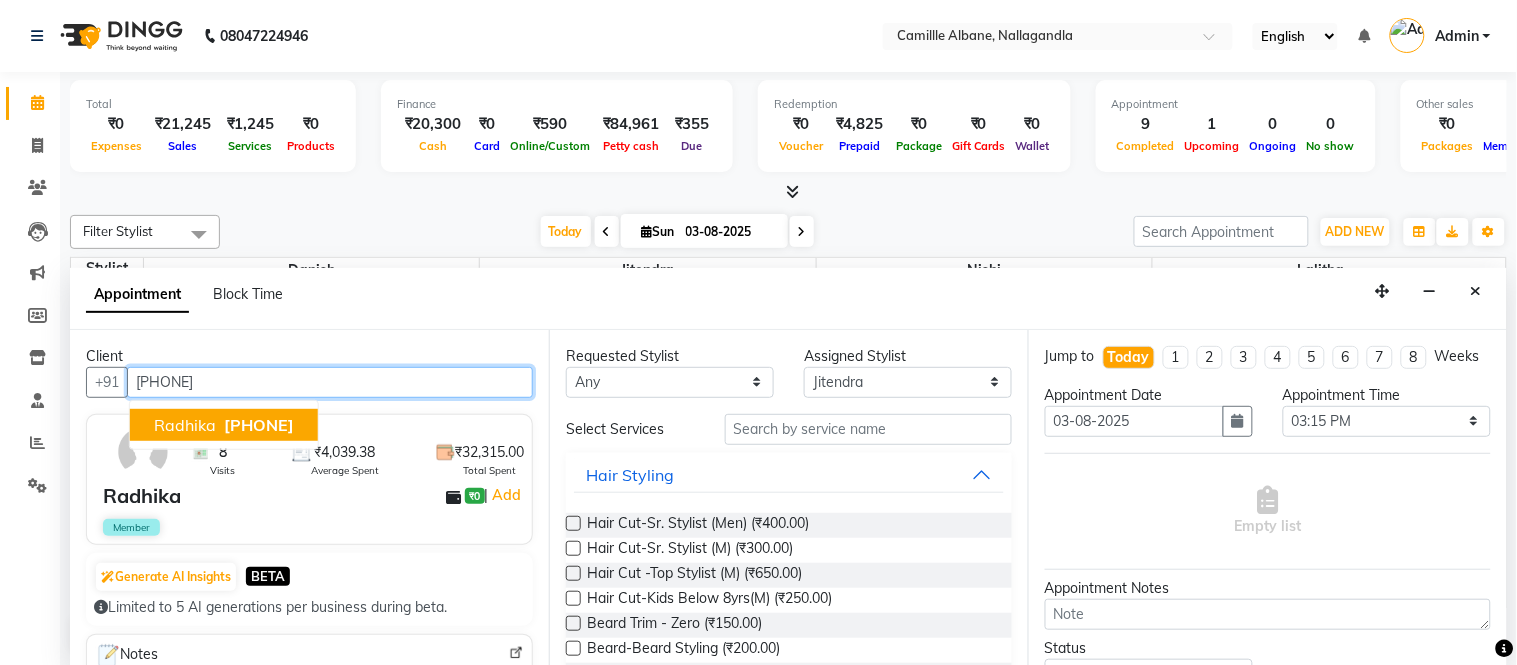 type on "[PHONE]" 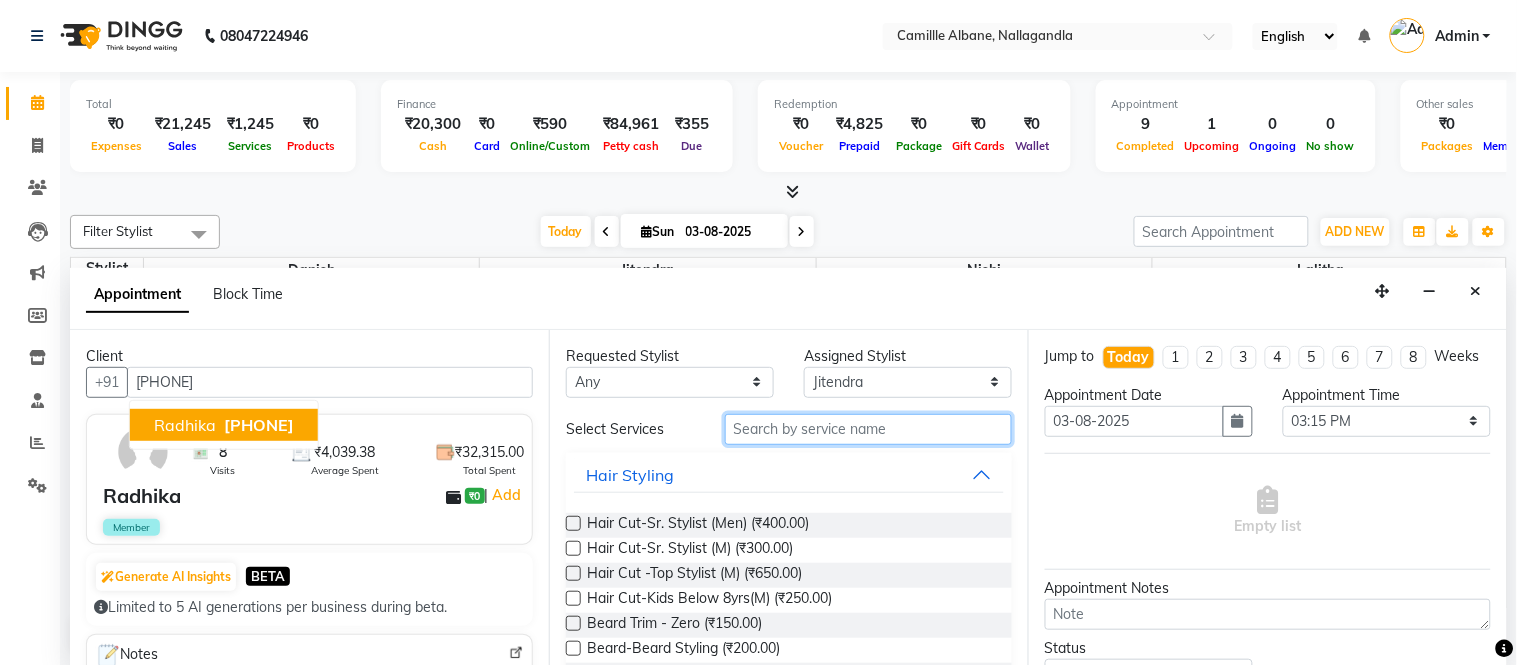 click at bounding box center (868, 429) 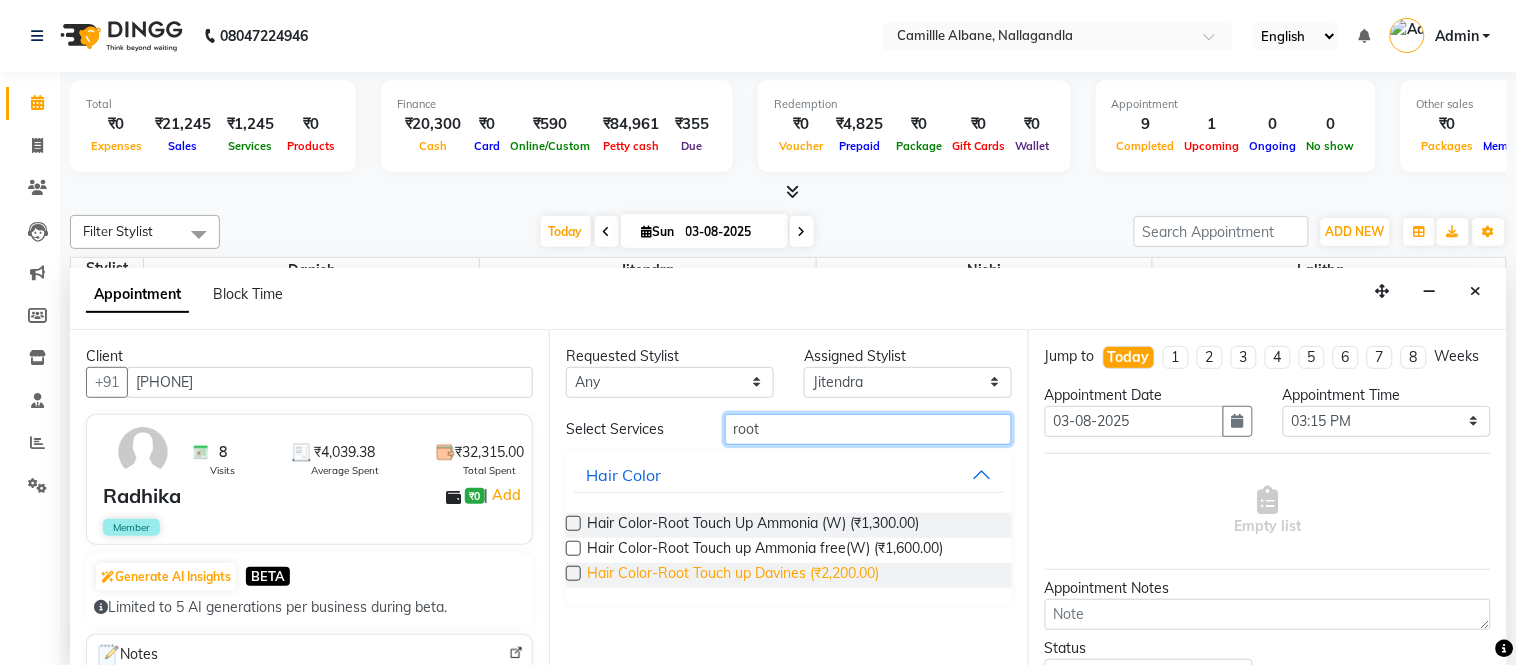type on "root" 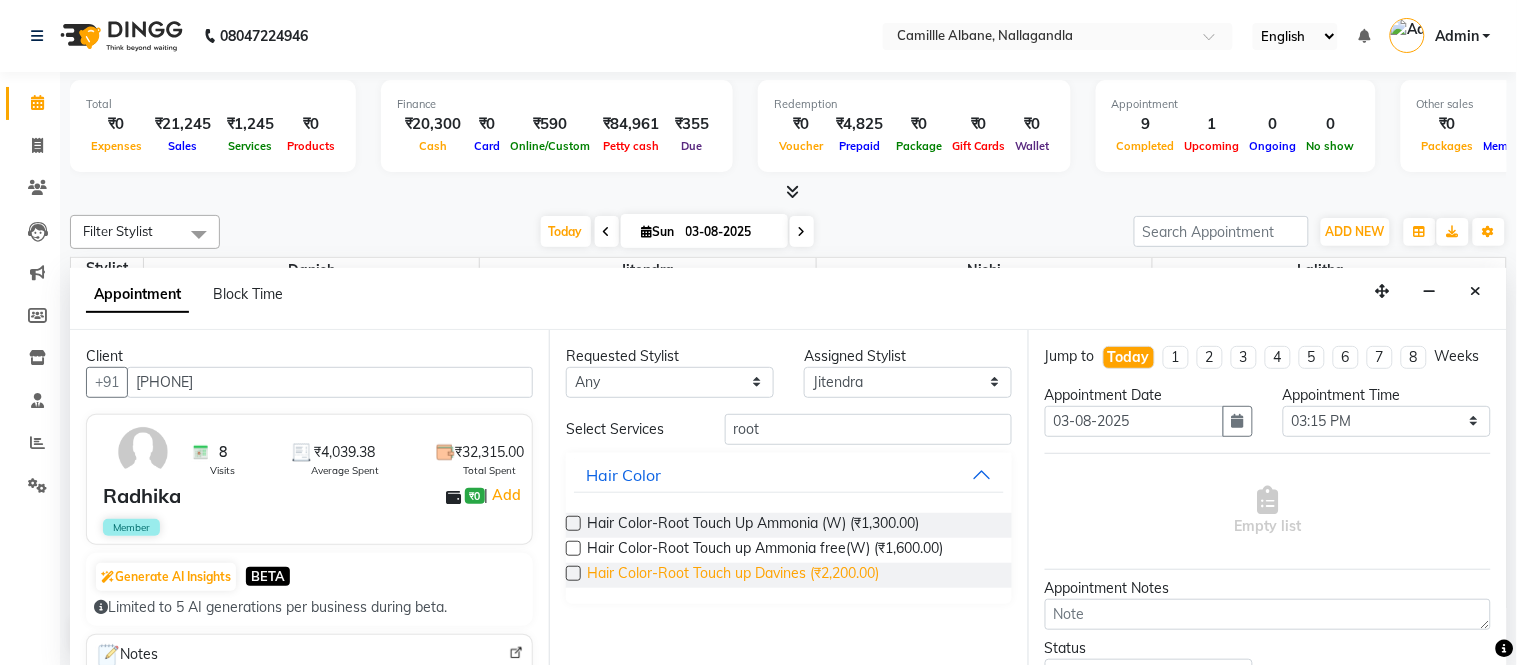 click on "Hair Color-Root Touch up Davines (₹2,200.00)" at bounding box center [733, 575] 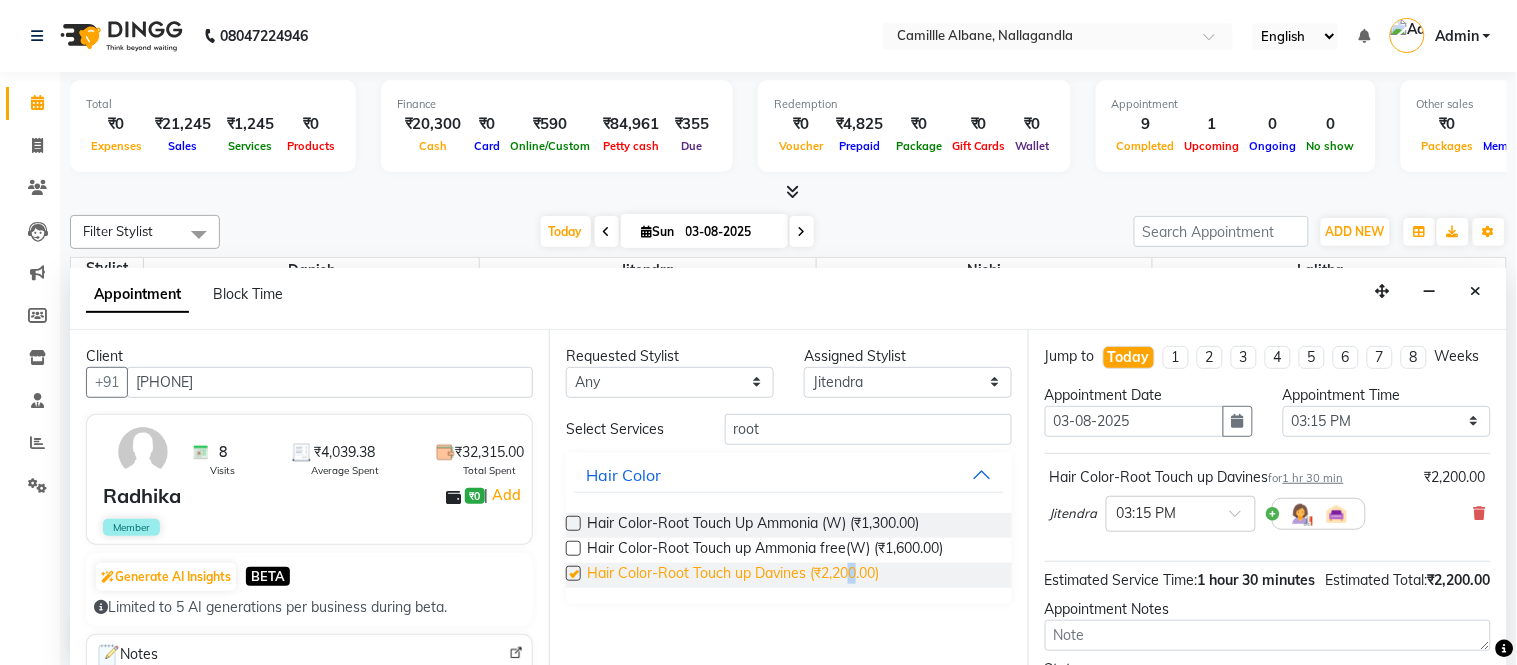 checkbox on "false" 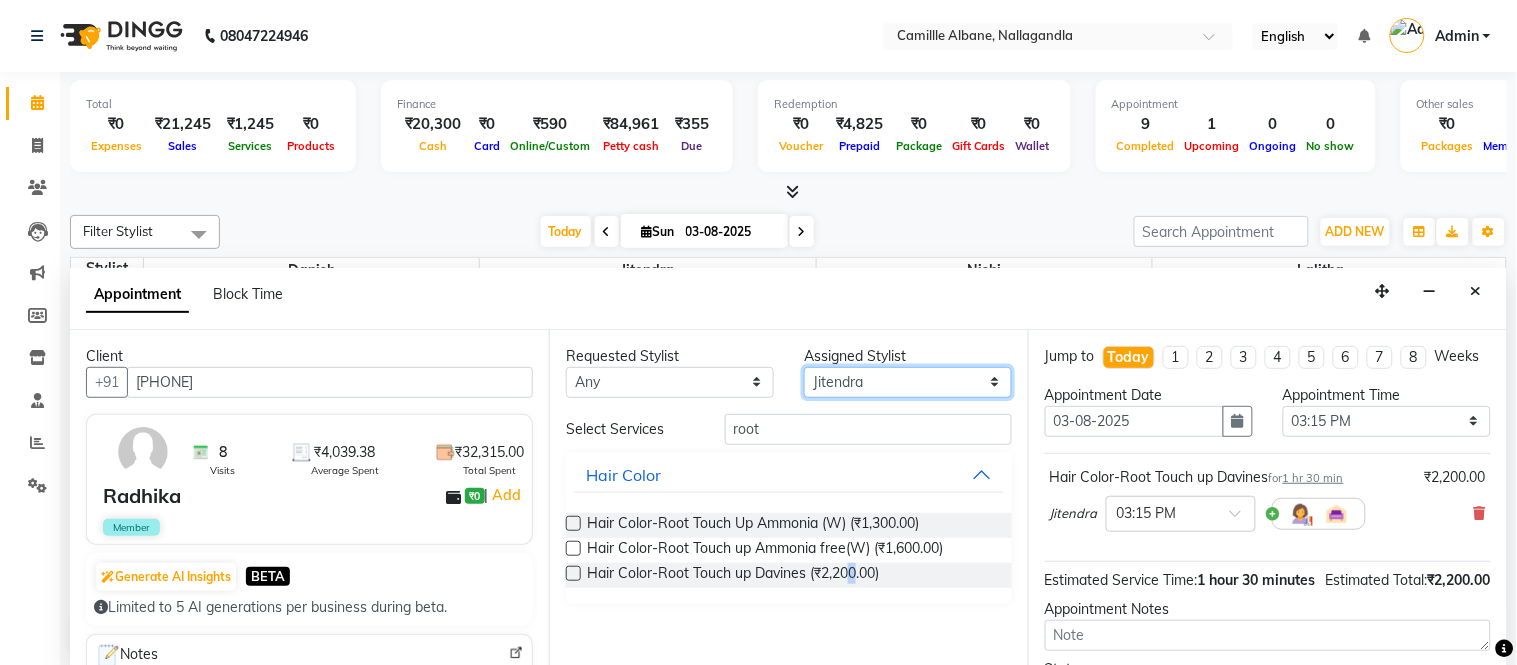 click on "Select Danish Jitendra Lalitha Nishi" at bounding box center (908, 382) 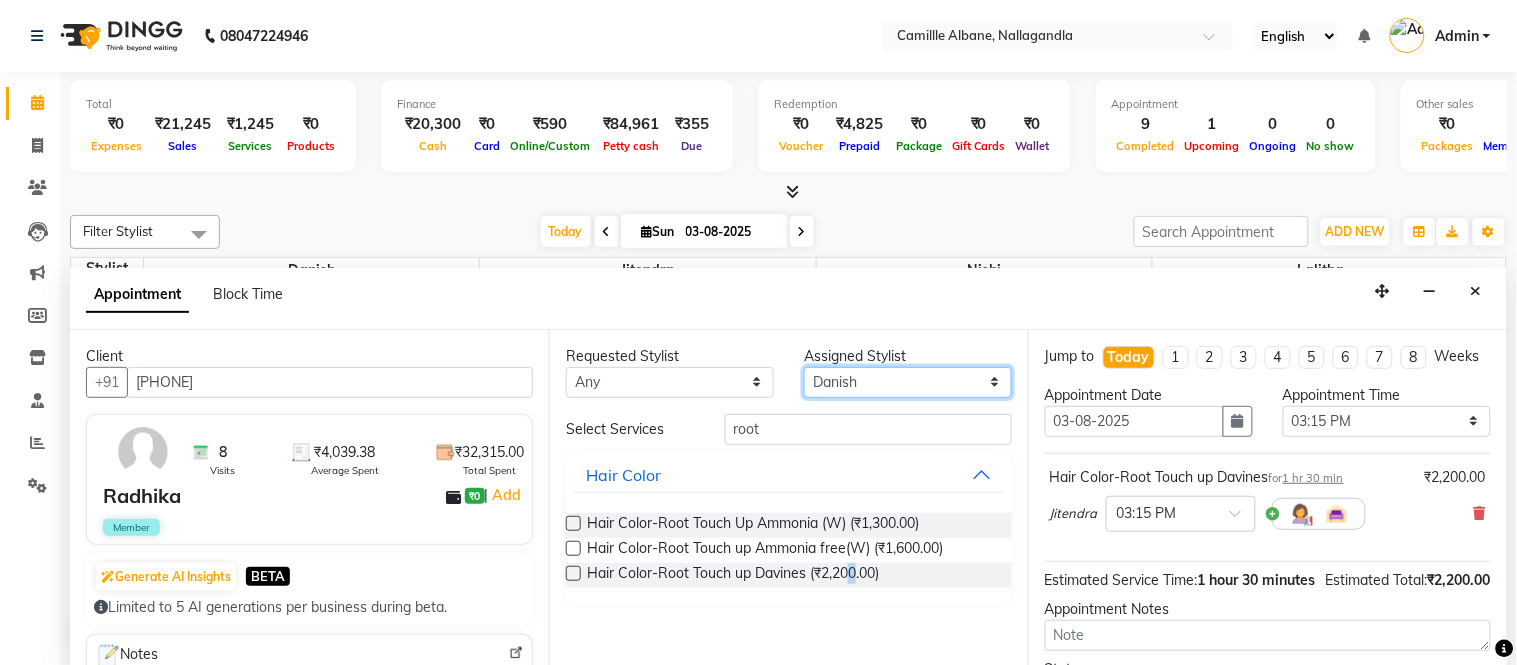 click on "Select Danish Jitendra Lalitha Nishi" at bounding box center (908, 382) 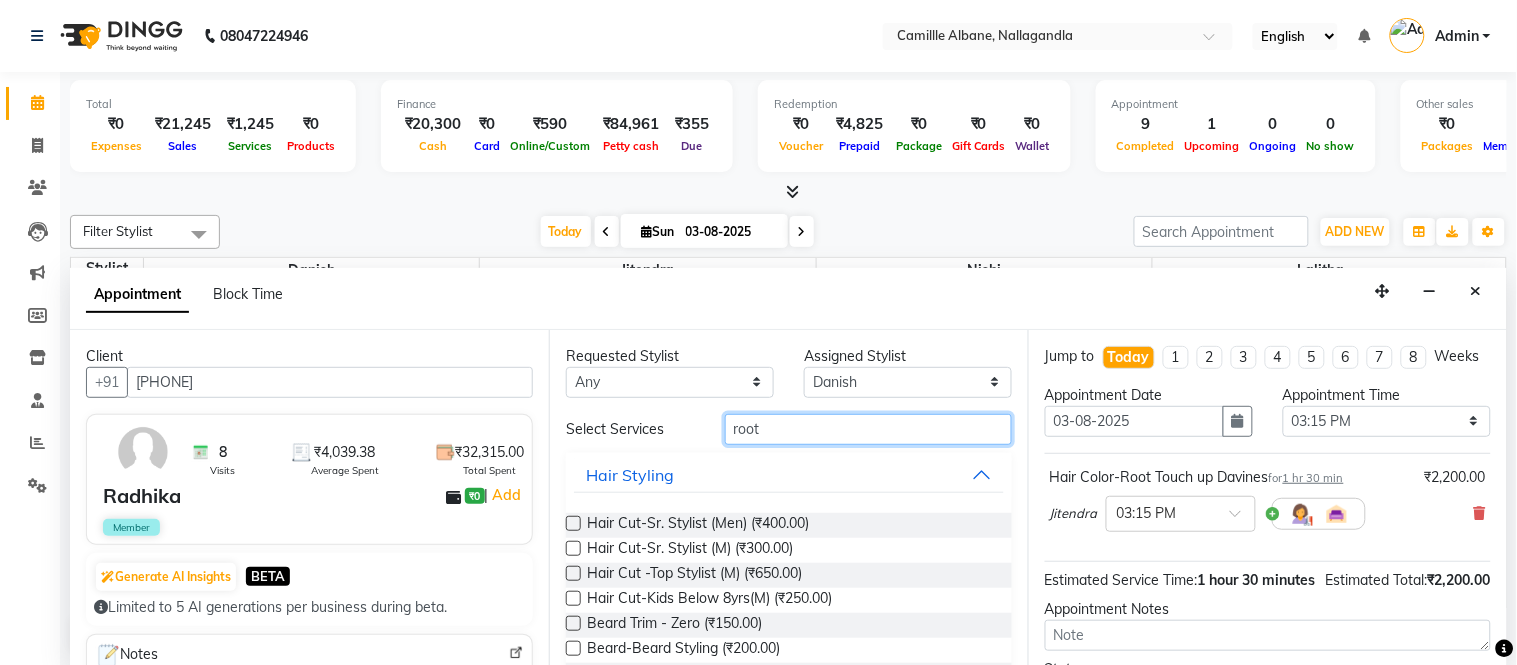 click on "root" at bounding box center [868, 429] 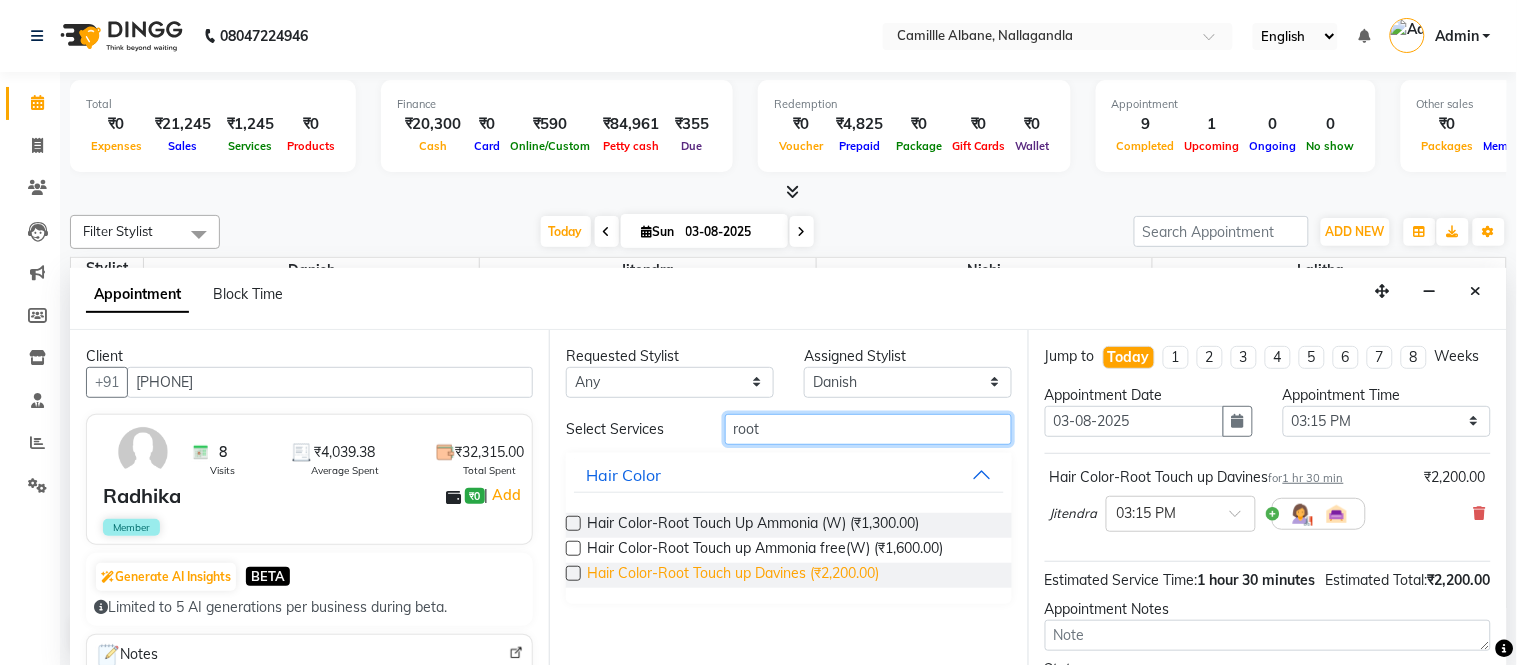 type on "root" 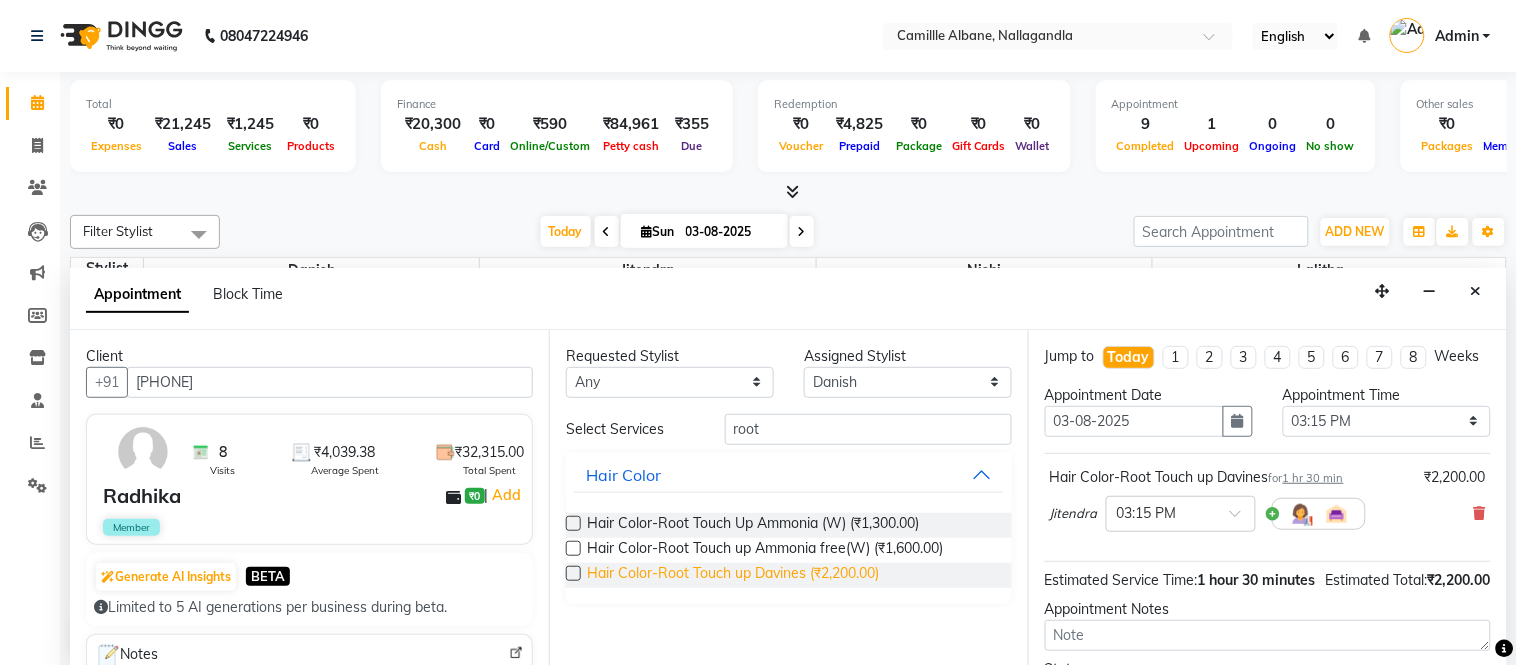 click on "Hair Color-Root Touch up Davines (₹2,200.00)" at bounding box center (733, 575) 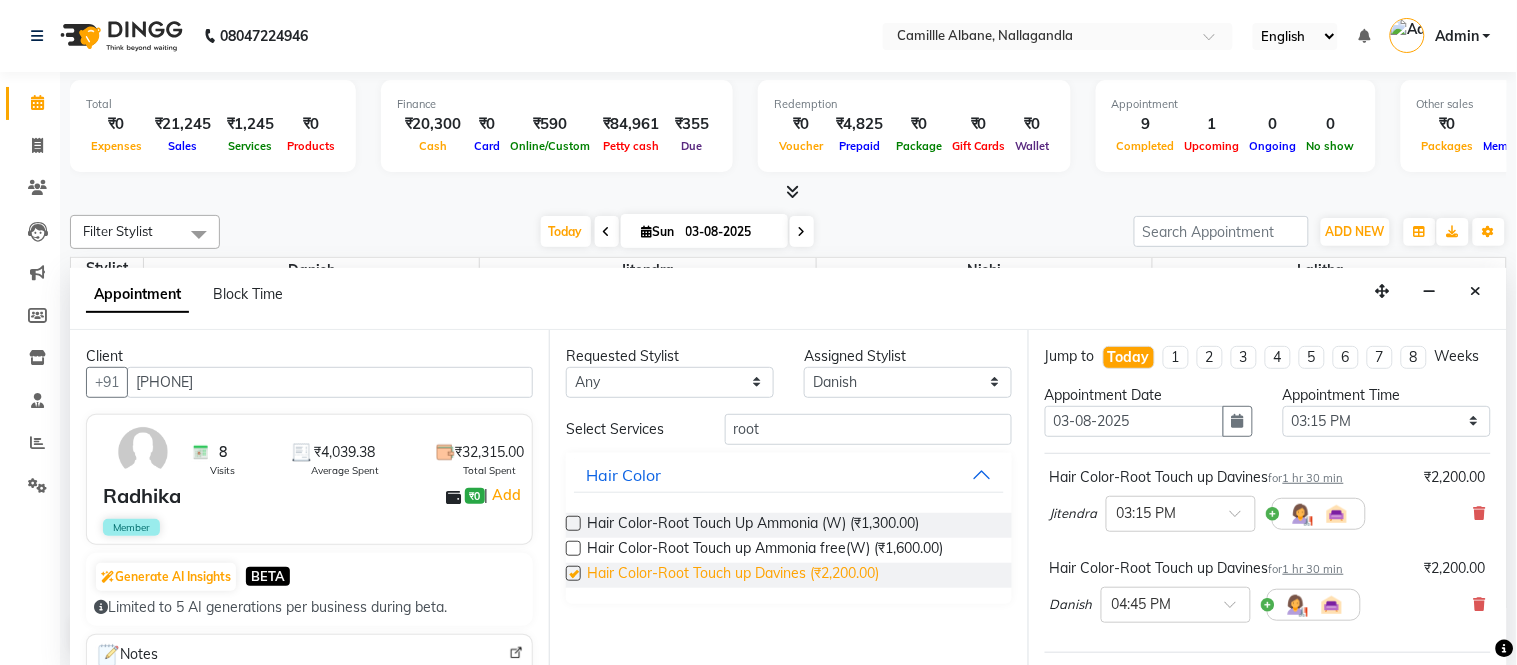 checkbox on "false" 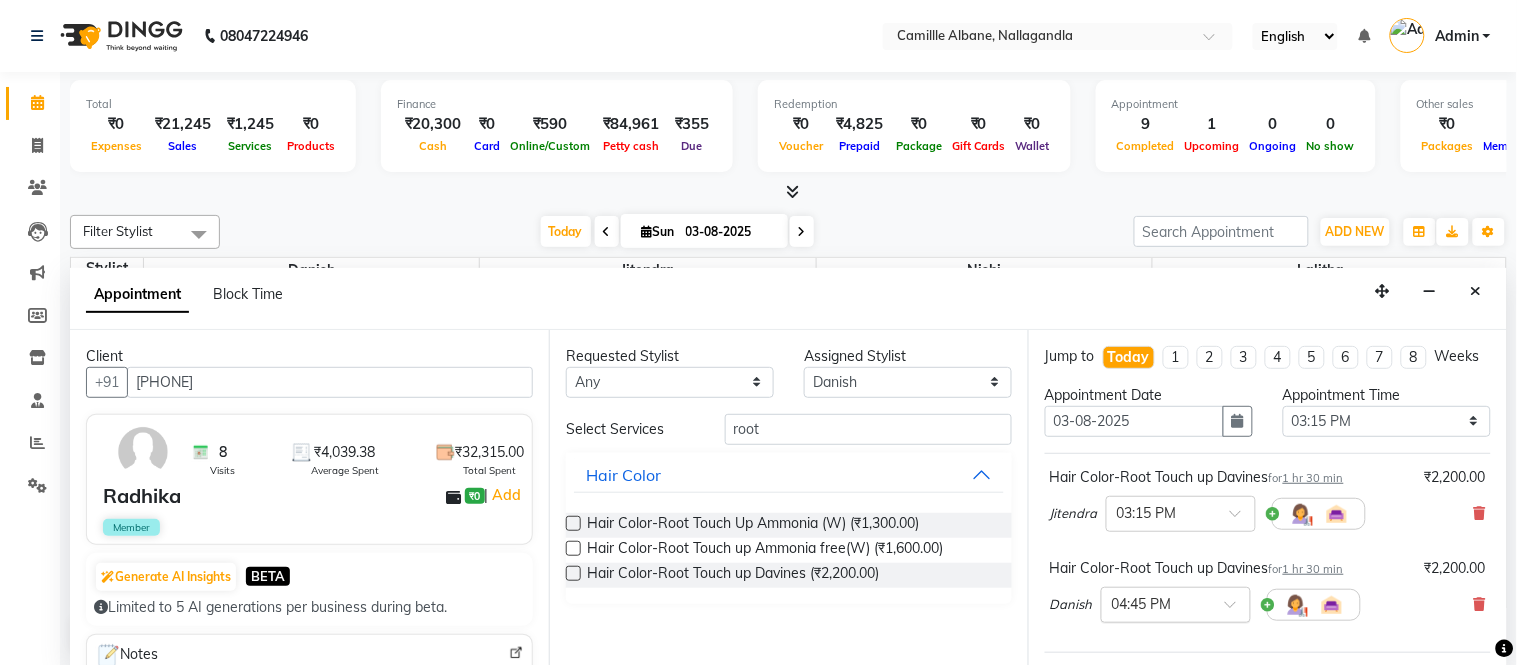 click on "× 04:45 PM" at bounding box center [1160, 604] 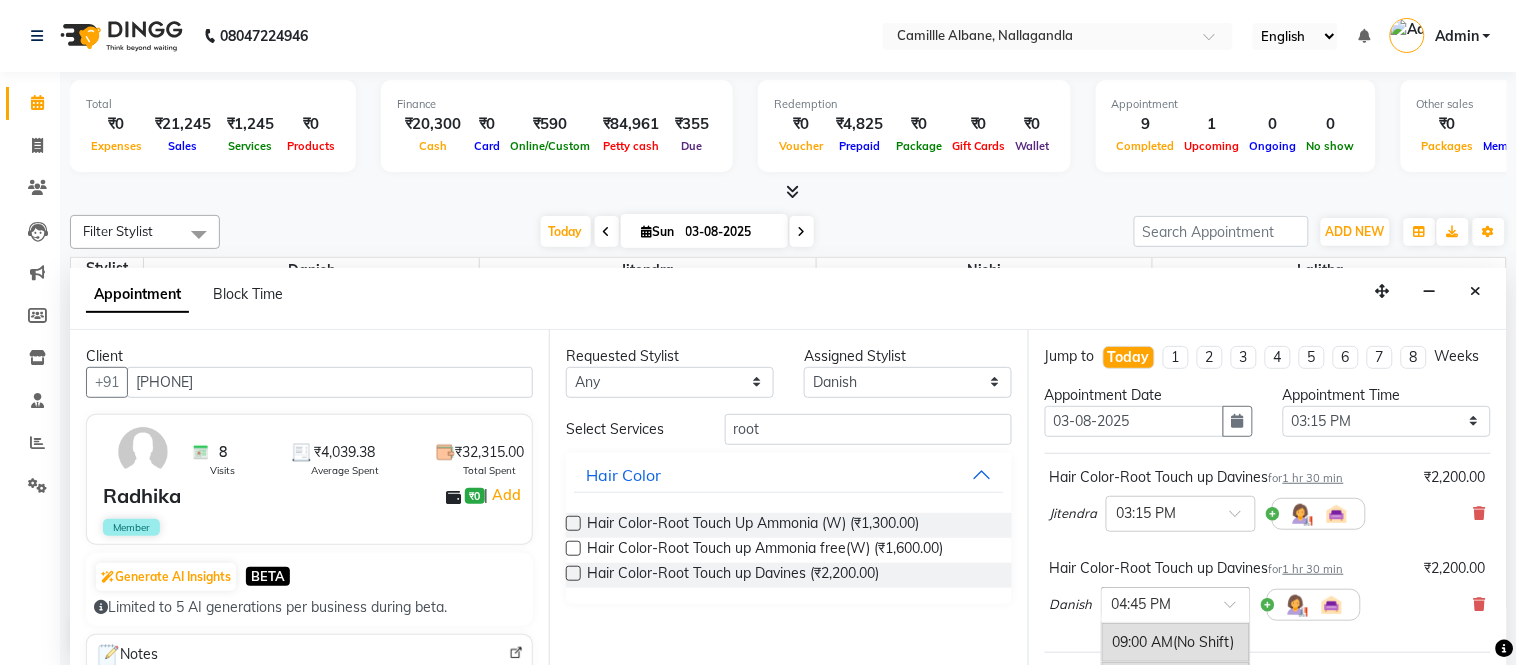 scroll, scrollTop: 1176, scrollLeft: 0, axis: vertical 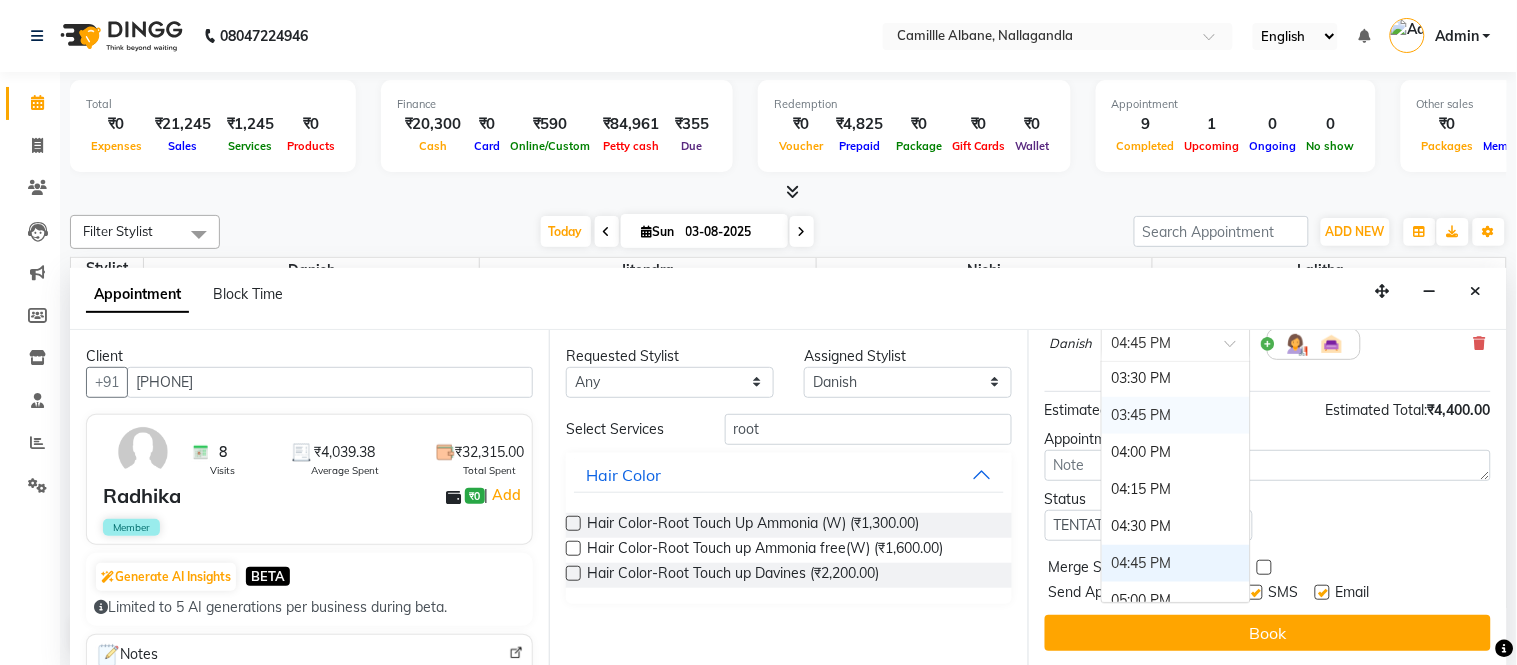 click on "03:45 PM" at bounding box center (1176, 415) 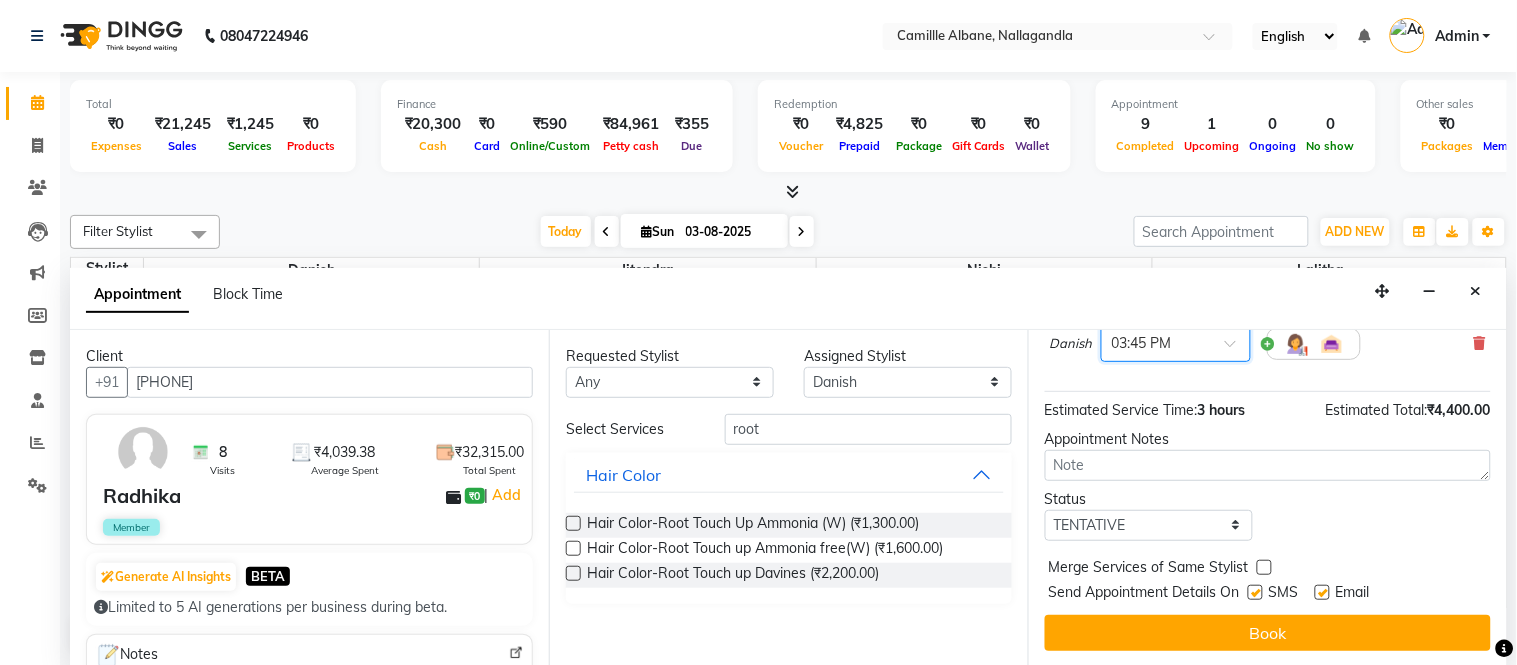 scroll, scrollTop: 94, scrollLeft: 0, axis: vertical 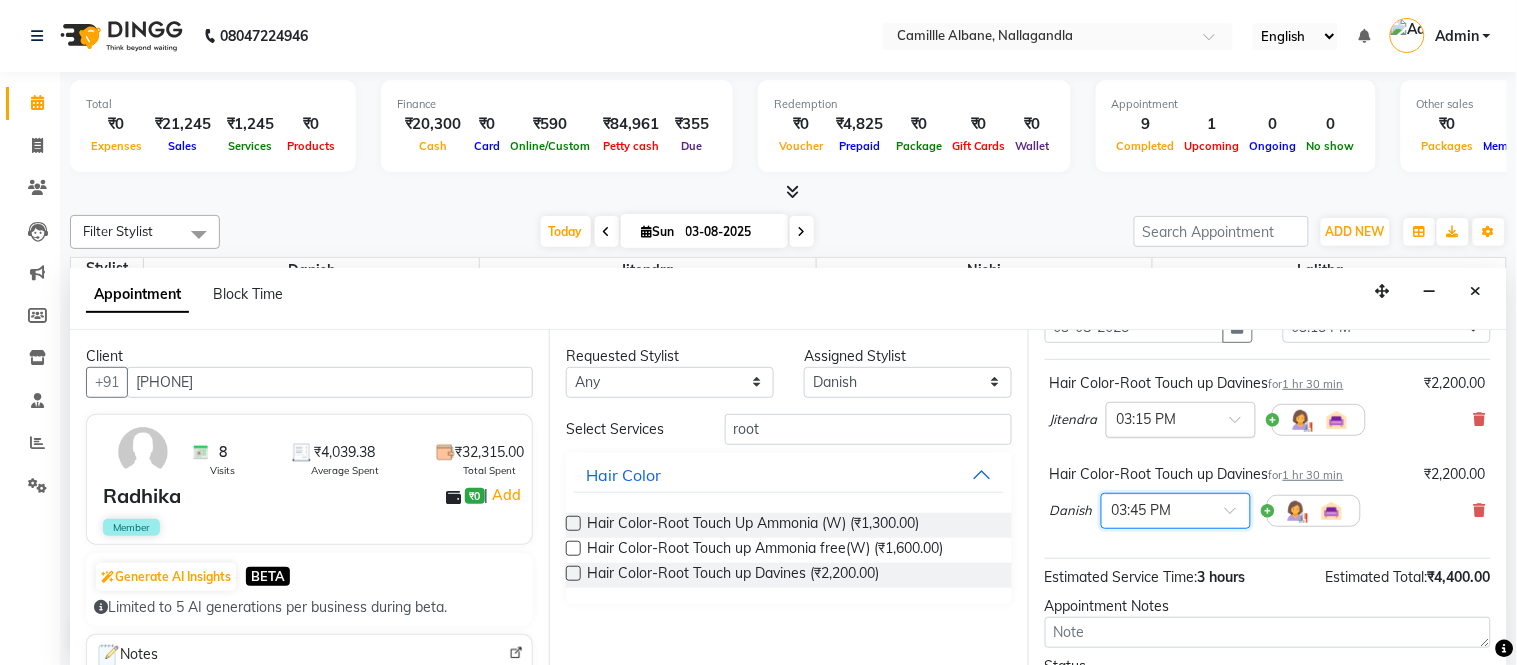 click at bounding box center [1181, 418] 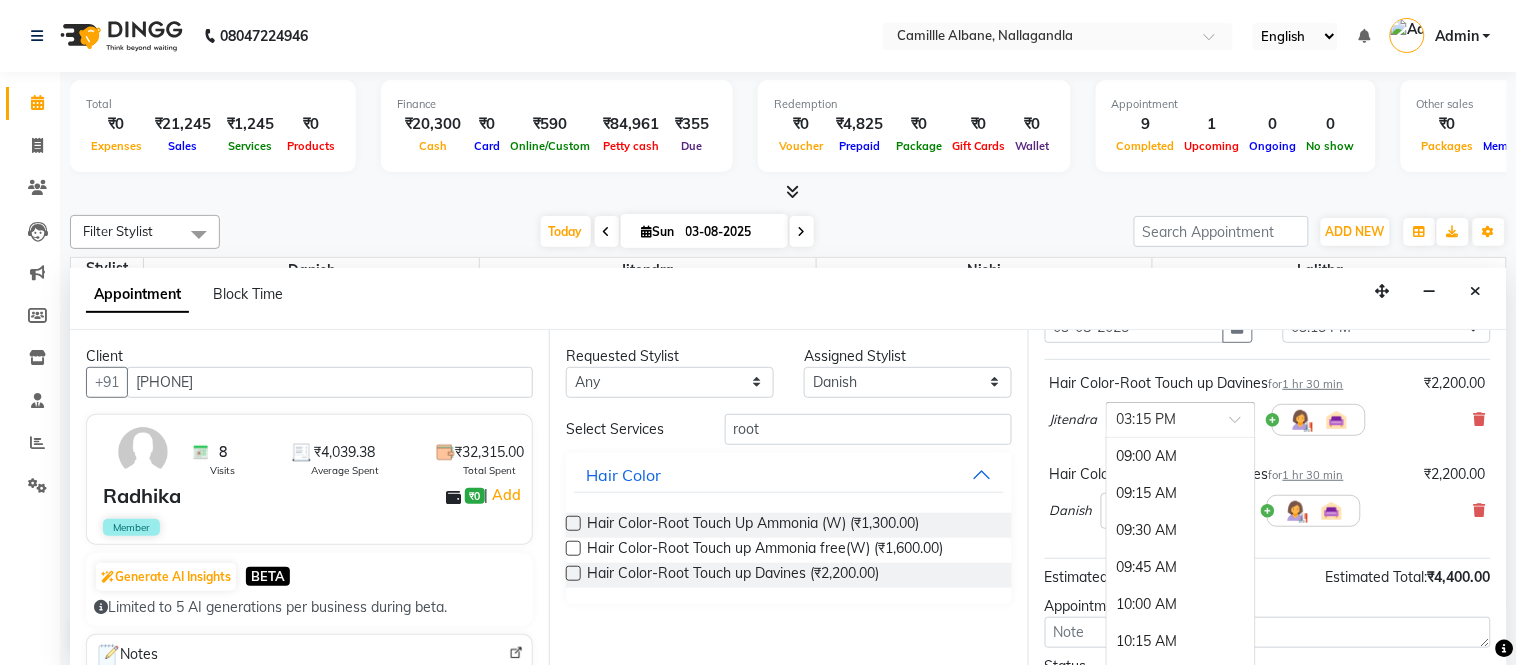 scroll, scrollTop: 931, scrollLeft: 0, axis: vertical 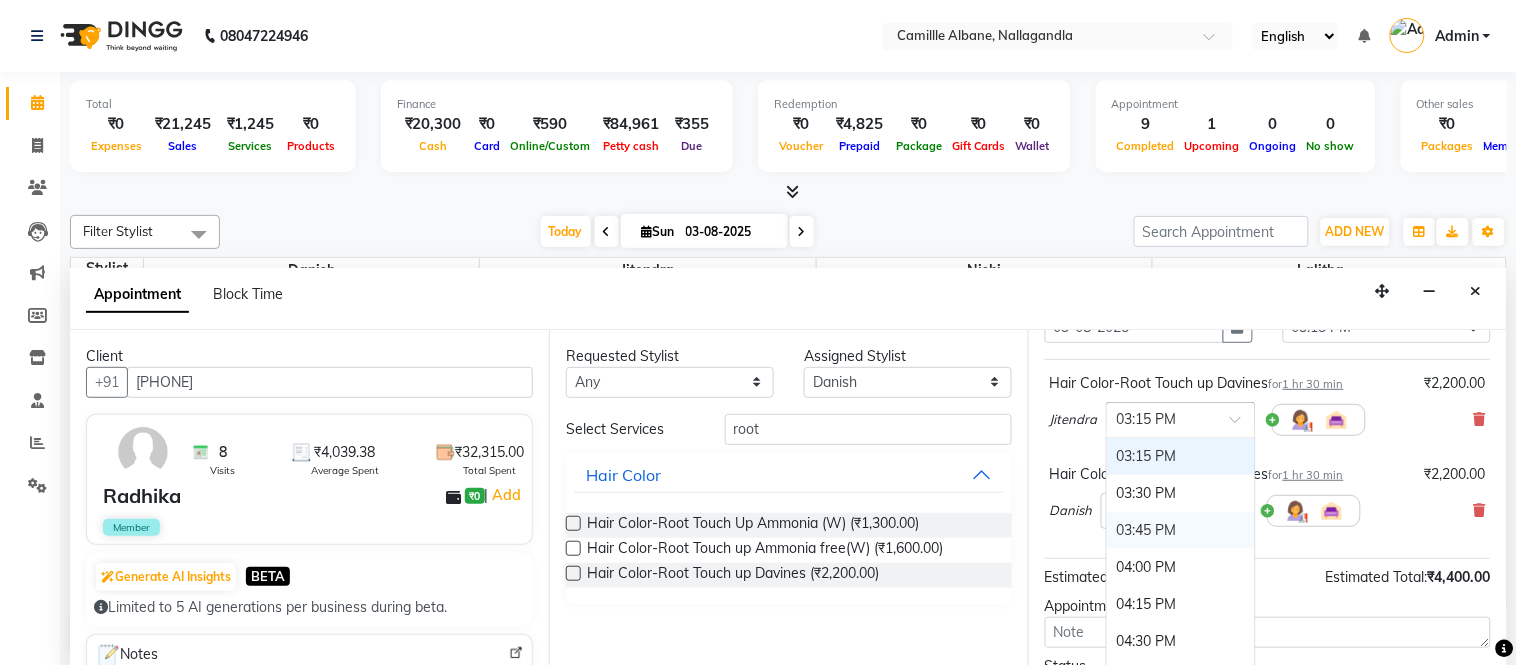 click on "03:45 PM" at bounding box center [1181, 530] 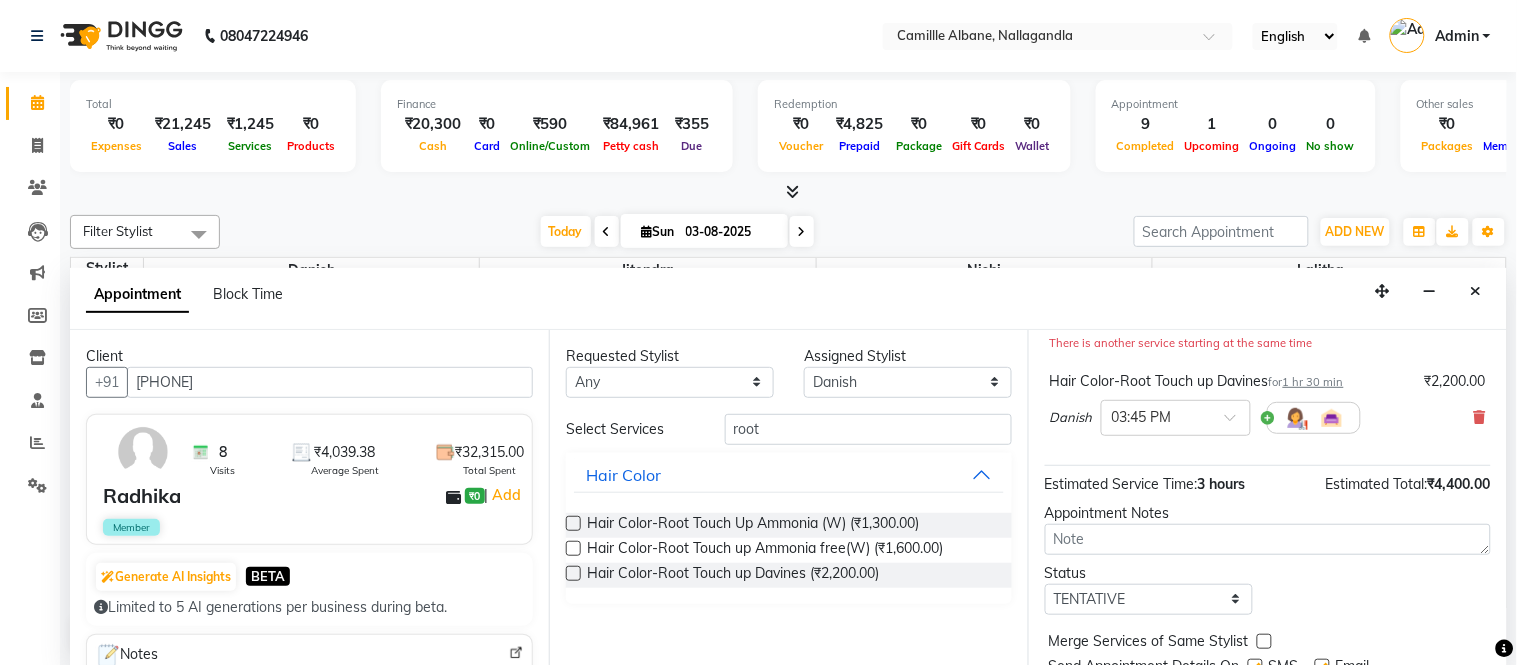 scroll, scrollTop: 300, scrollLeft: 0, axis: vertical 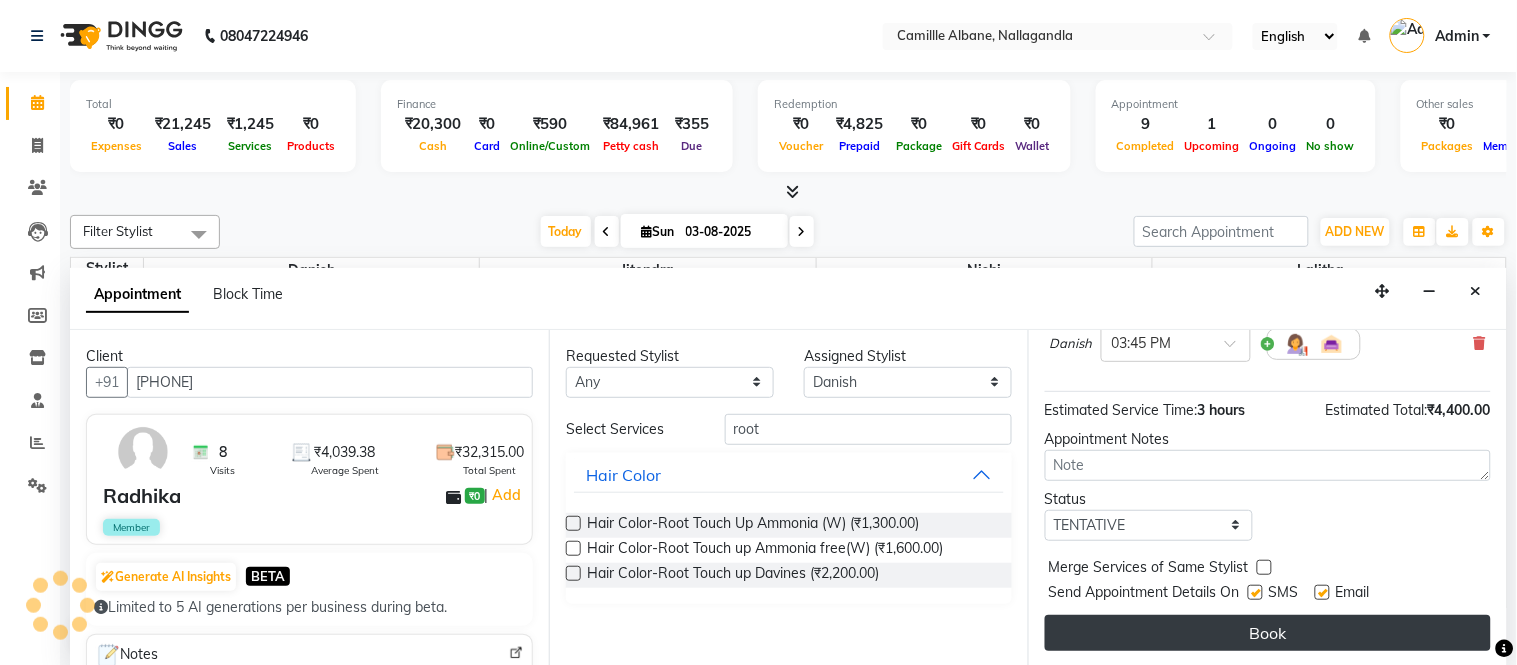click on "Book" at bounding box center [1268, 633] 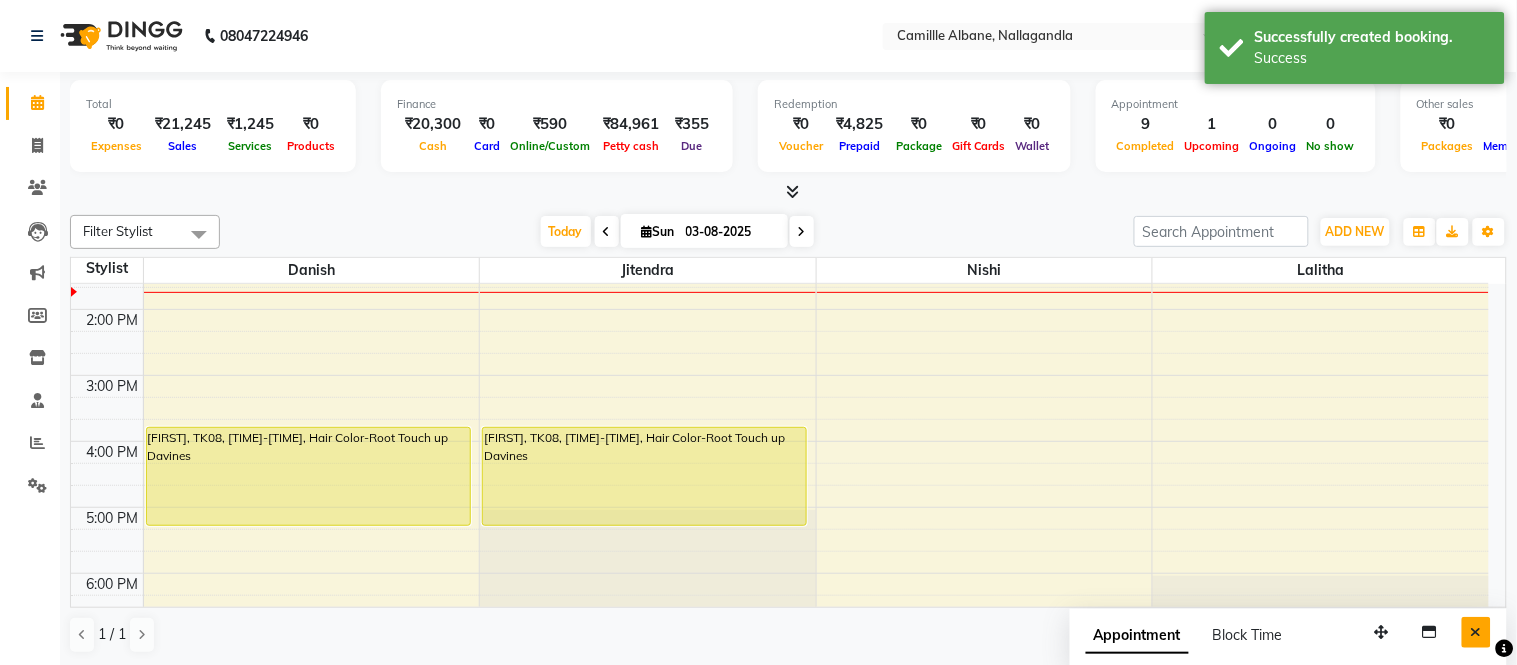 click at bounding box center [1476, 632] 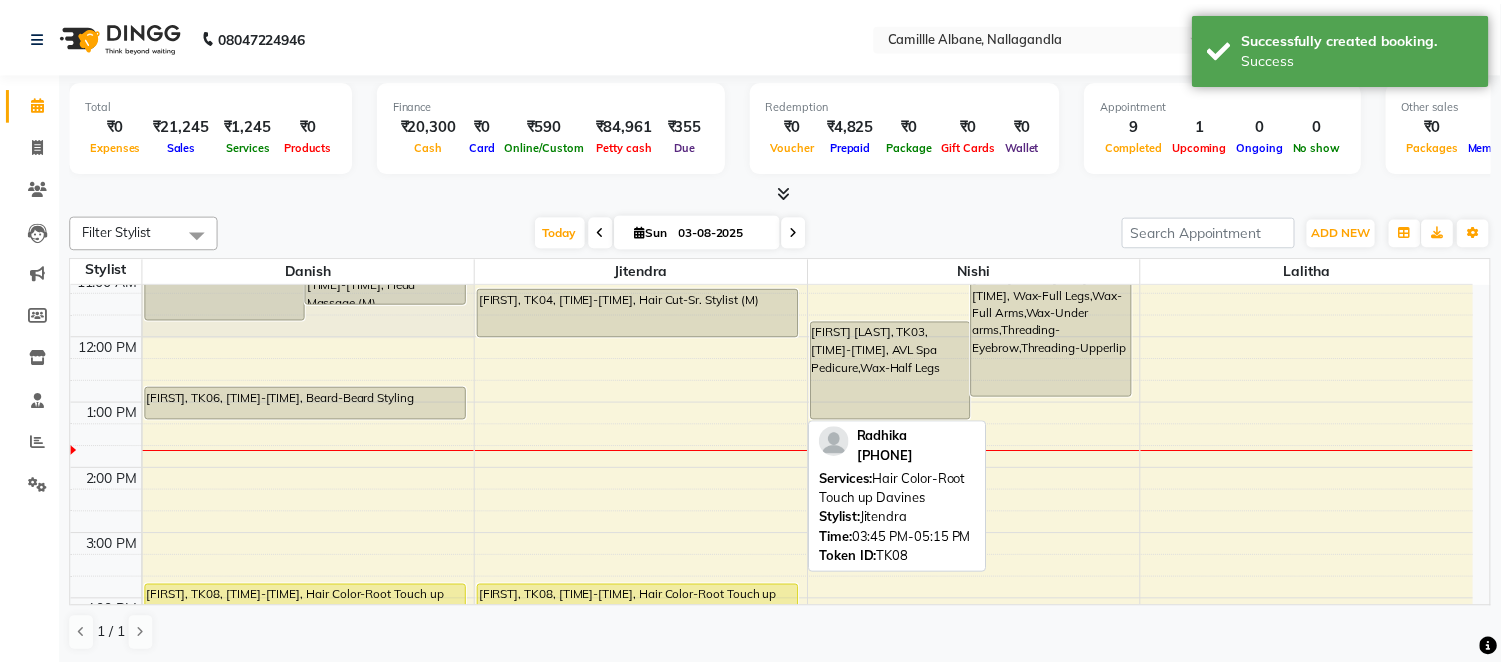 scroll, scrollTop: 0, scrollLeft: 0, axis: both 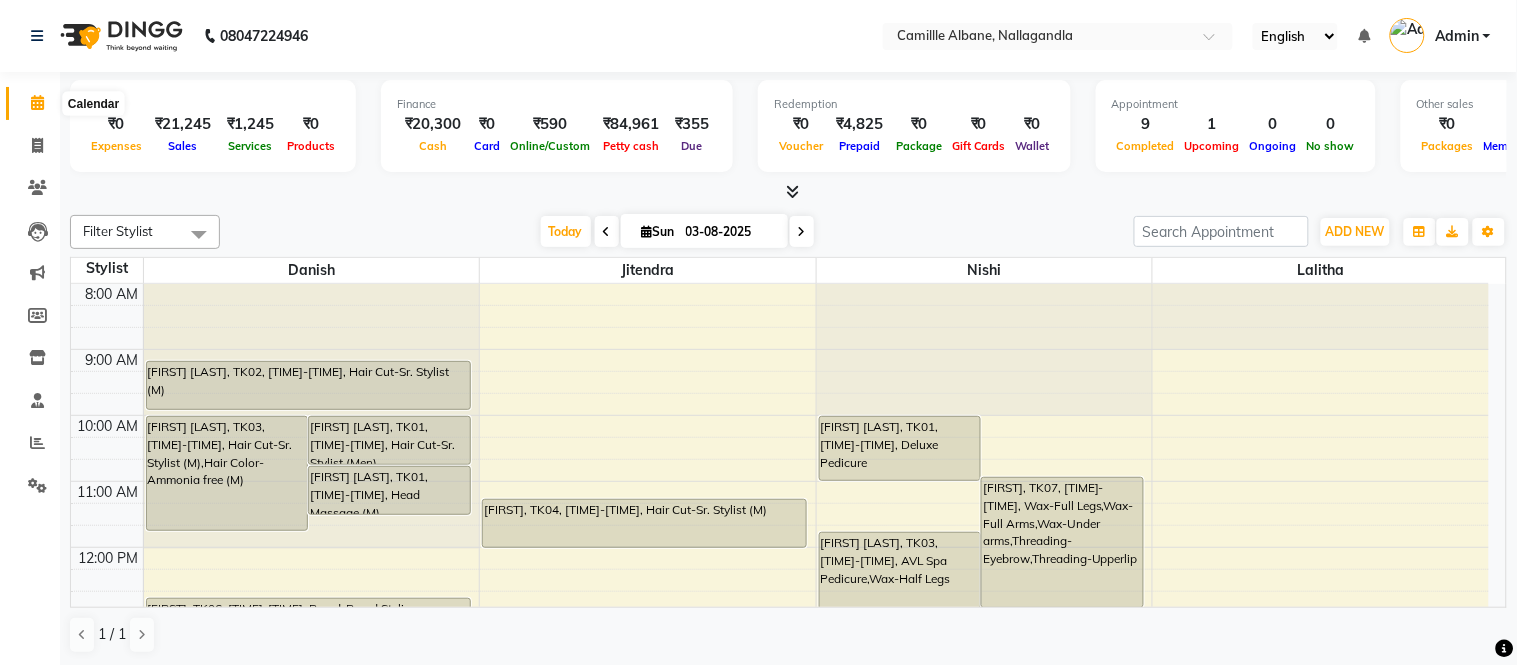 click 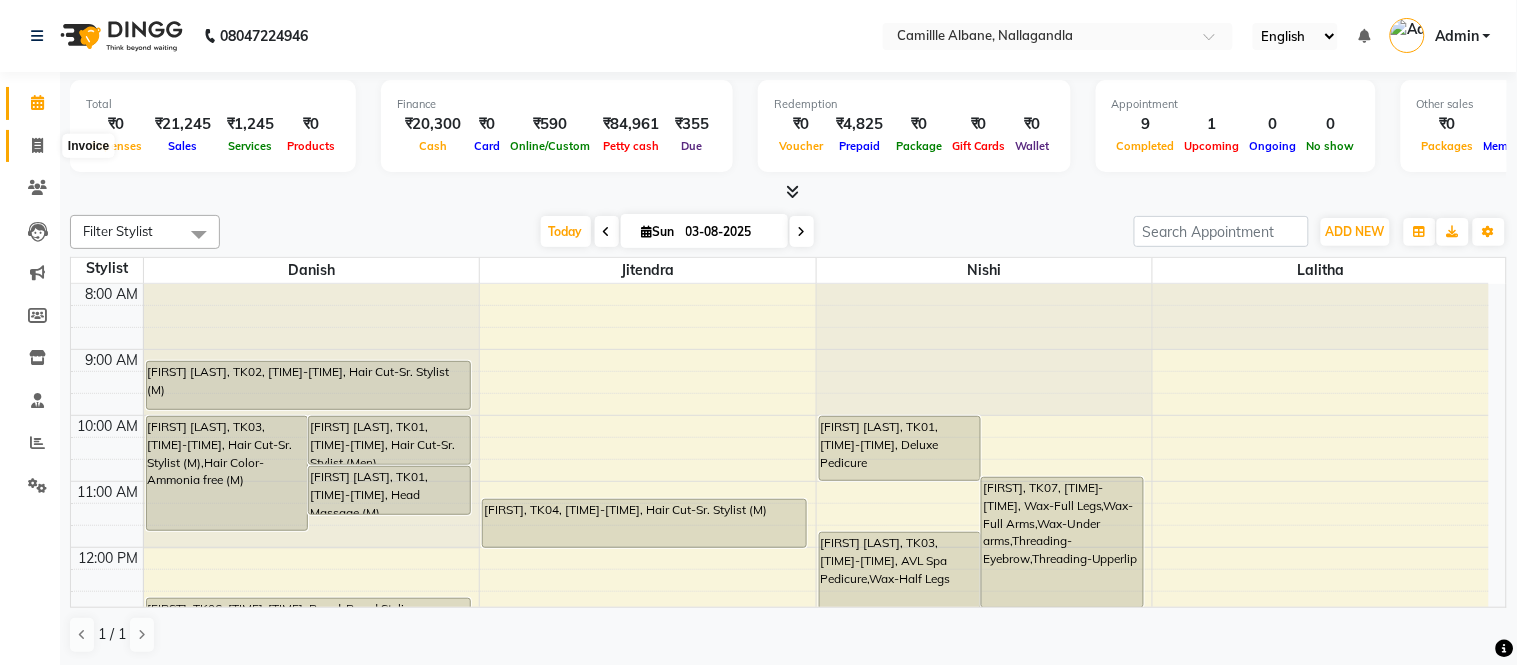 click 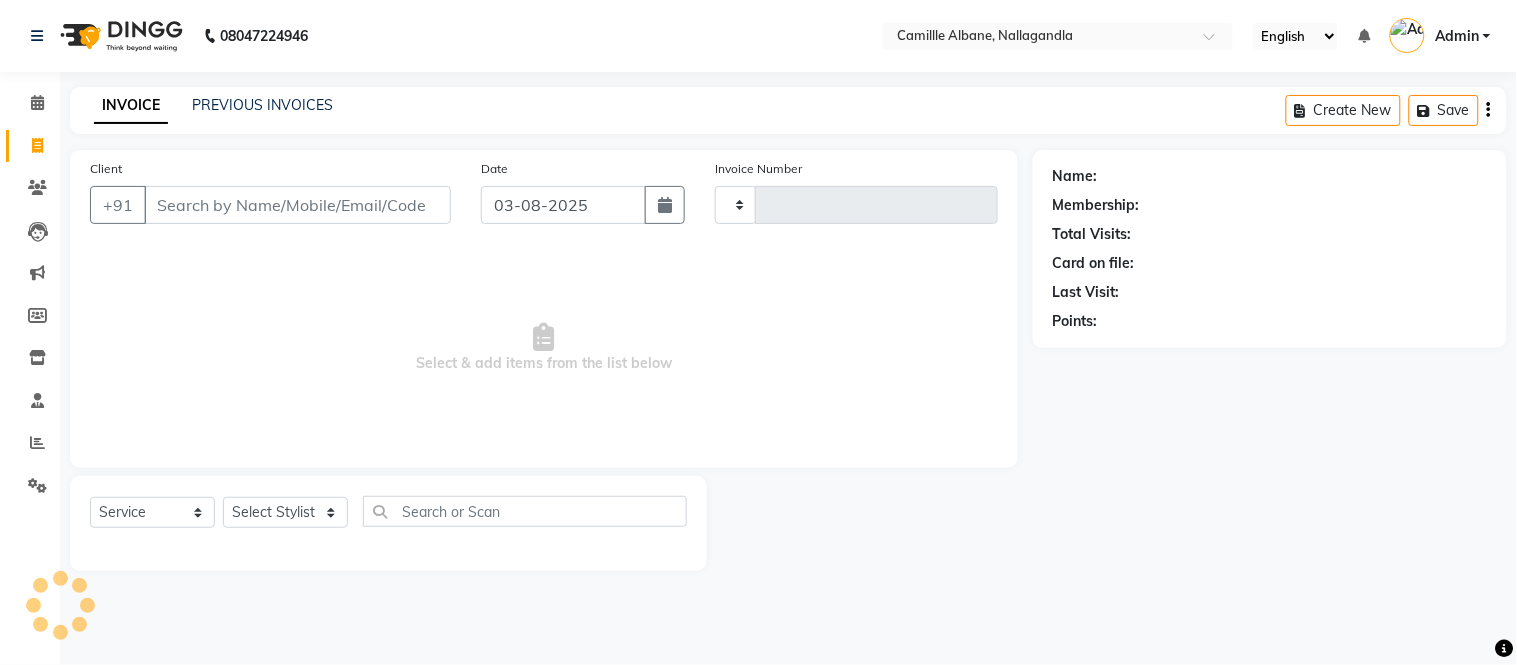 type on "0887" 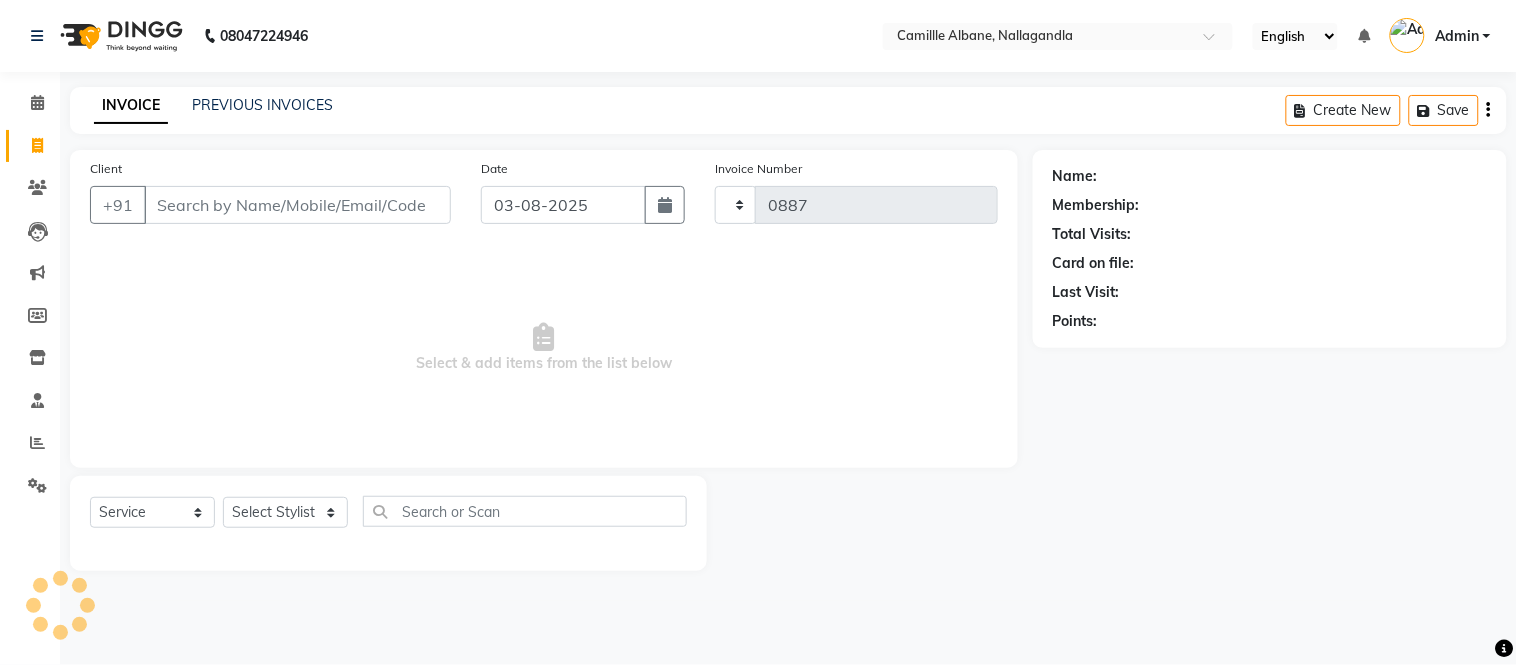 select on "7025" 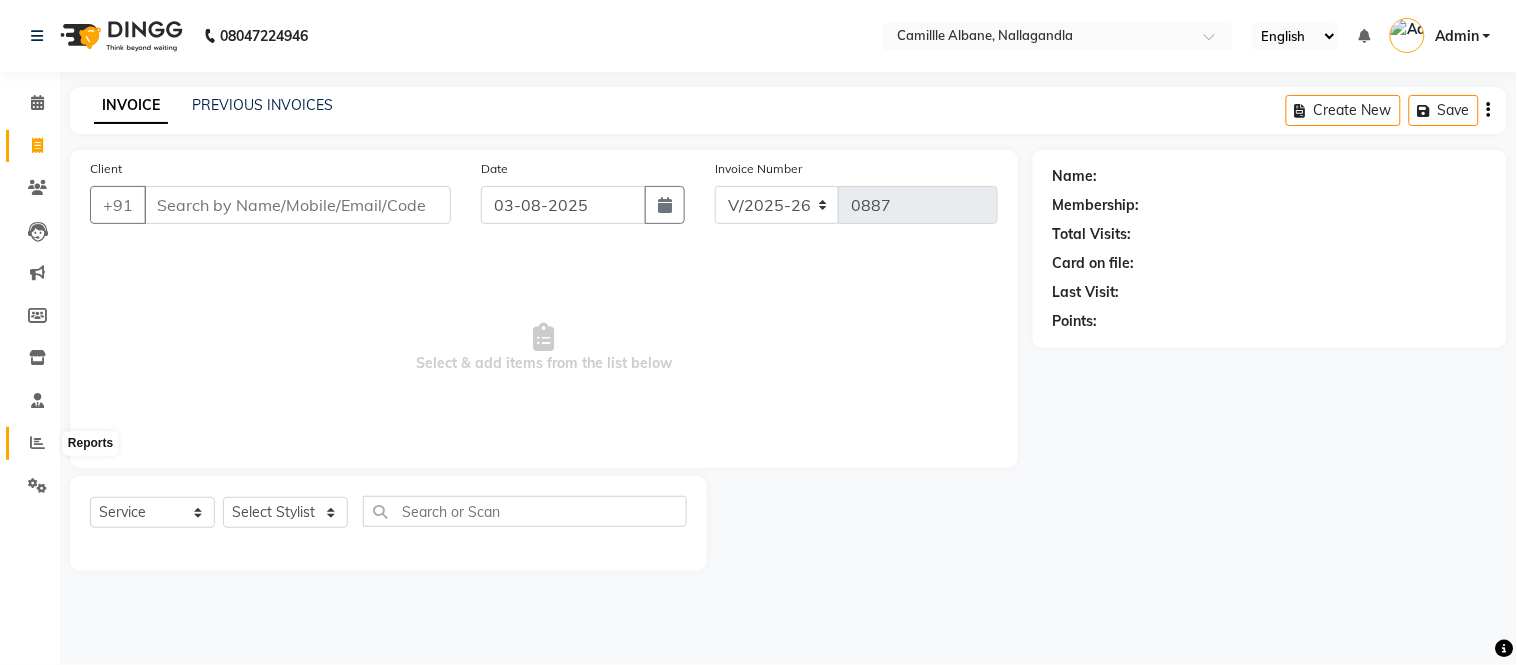 click 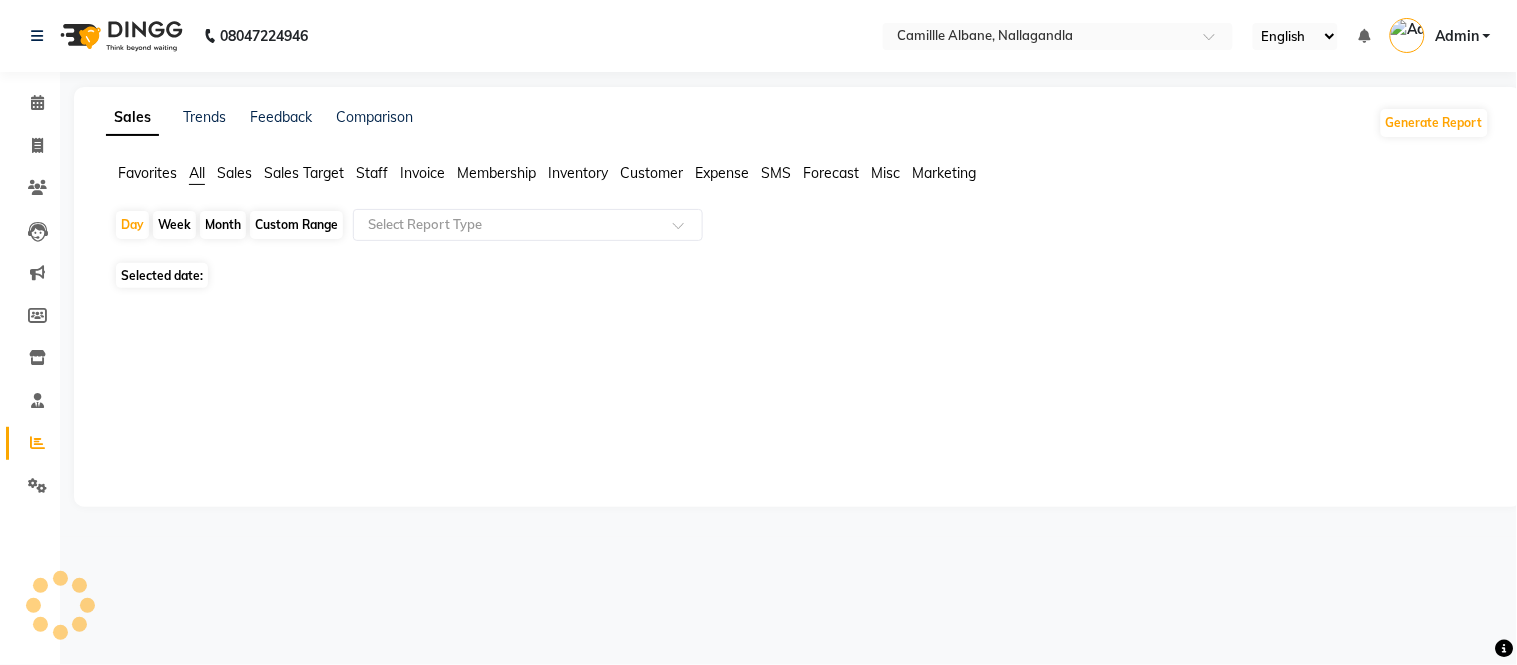 click on "Month" 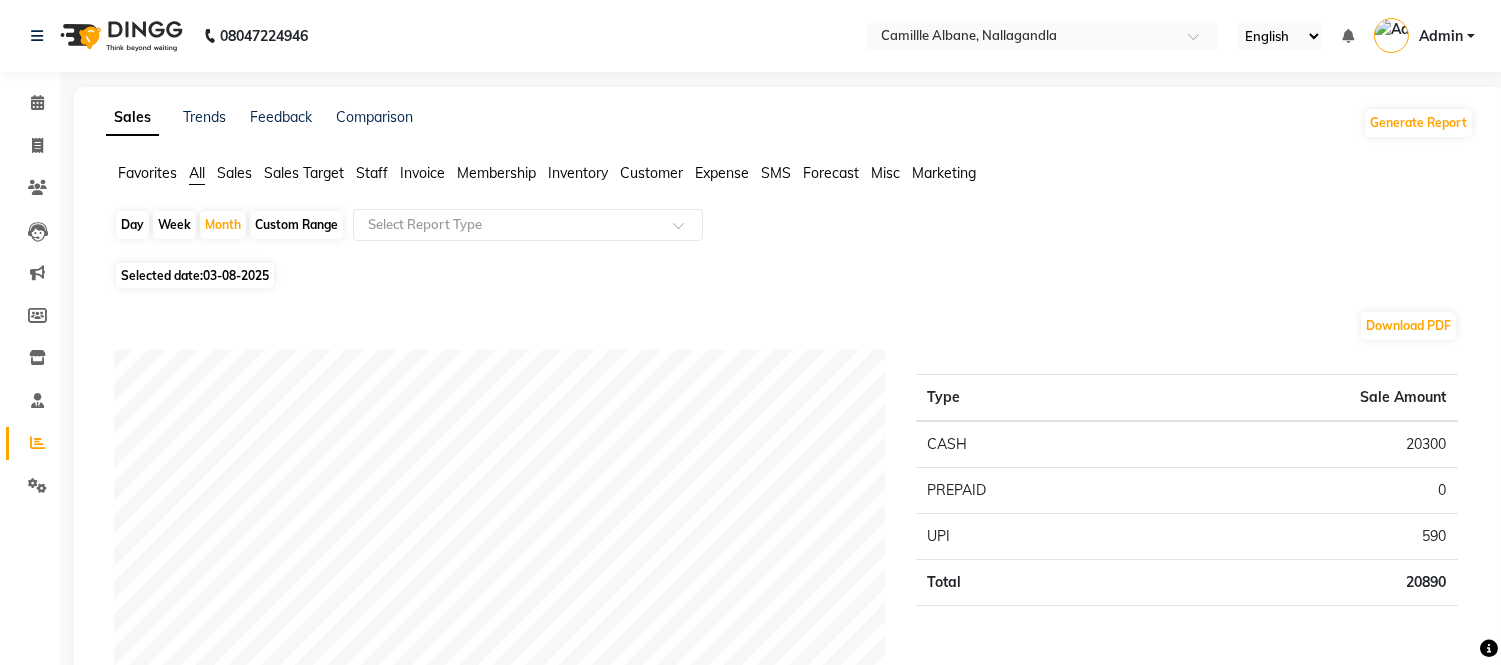 click on "Day" 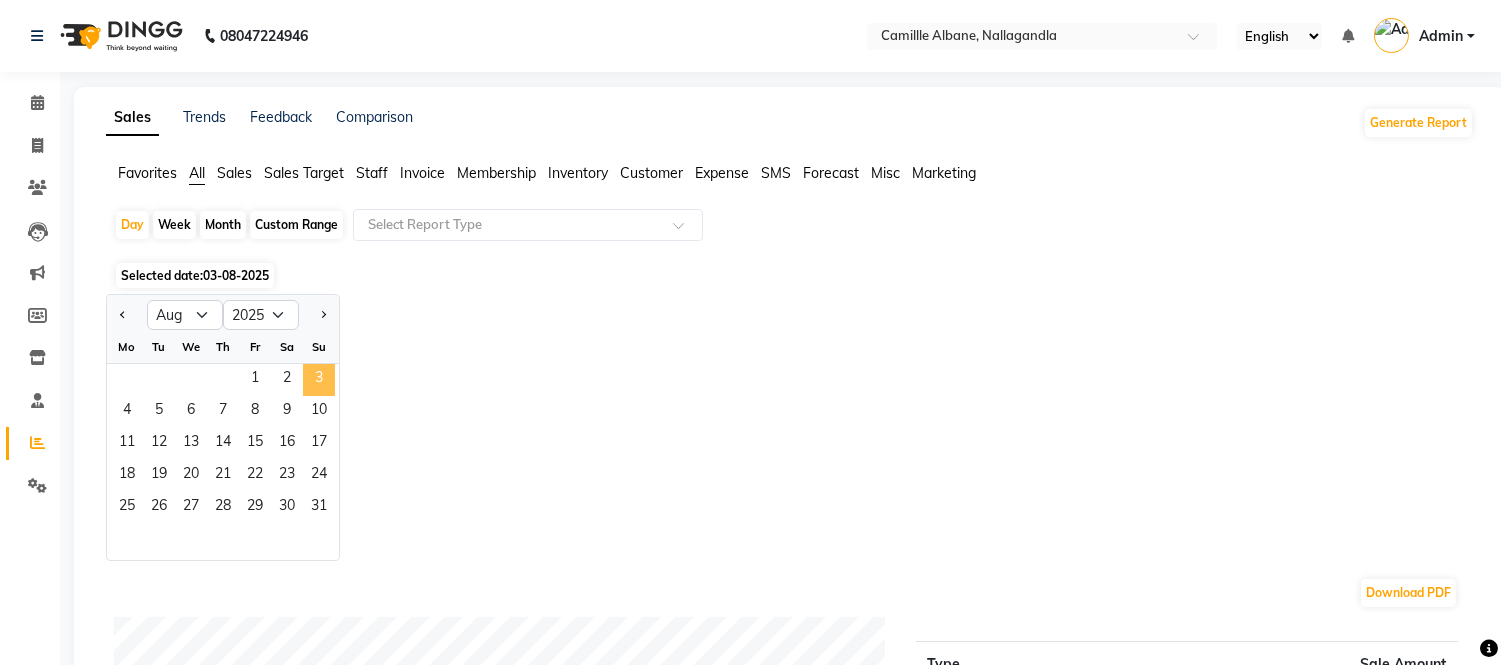 click on "3" 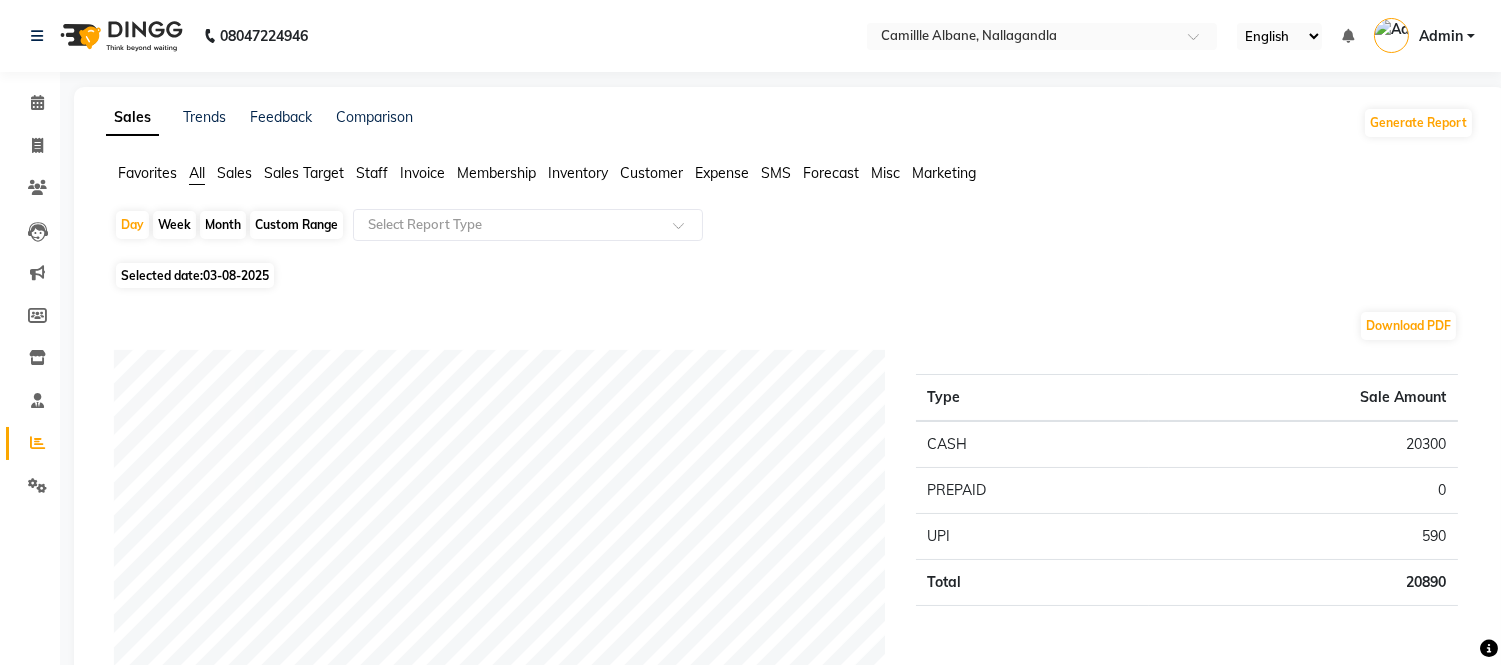 click on "Staff" 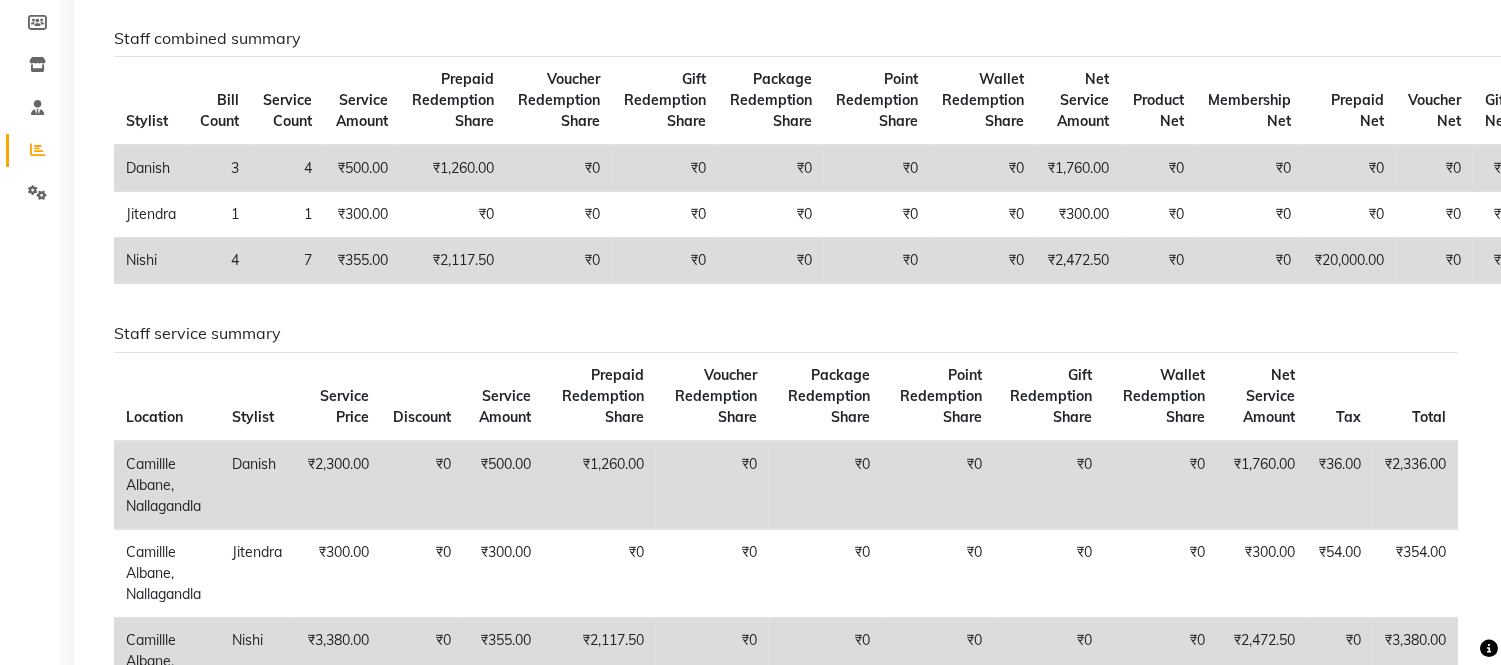 scroll, scrollTop: 0, scrollLeft: 0, axis: both 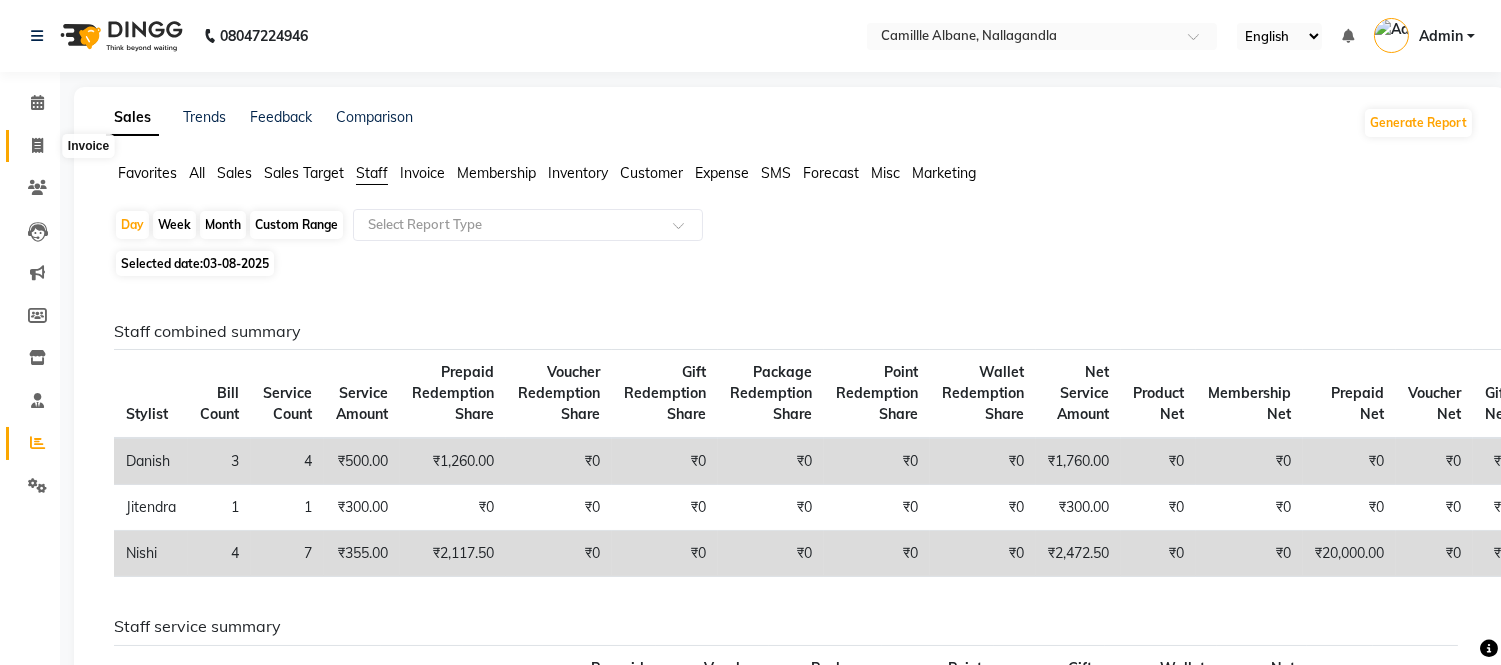 click 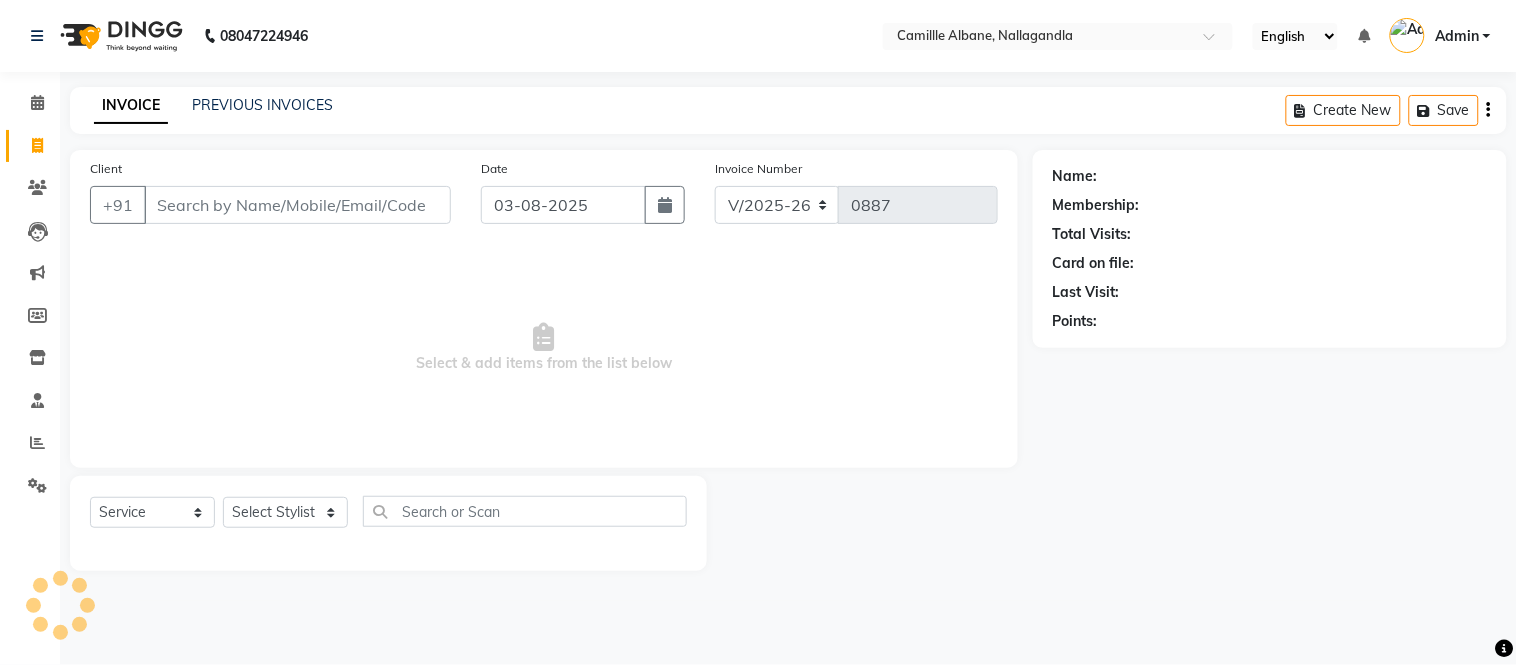 click on "PREVIOUS INVOICES" 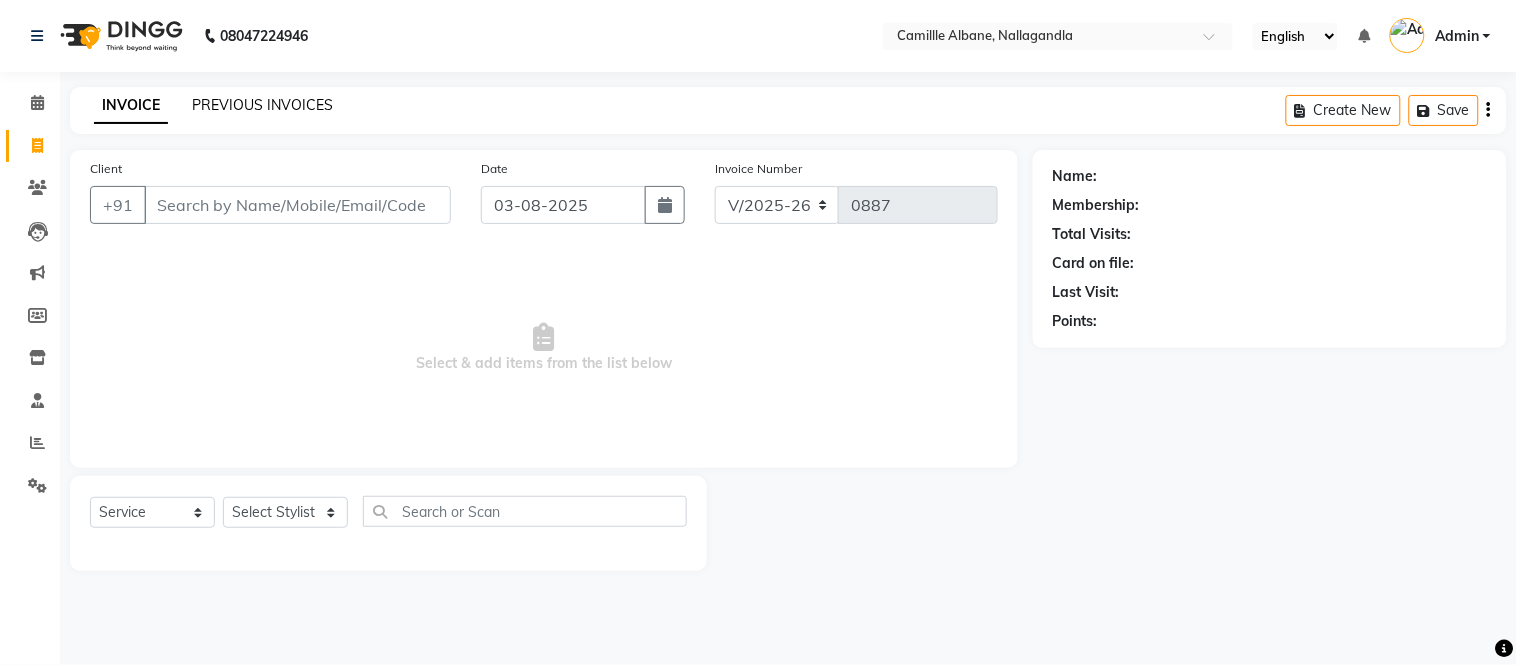 click on "PREVIOUS INVOICES" 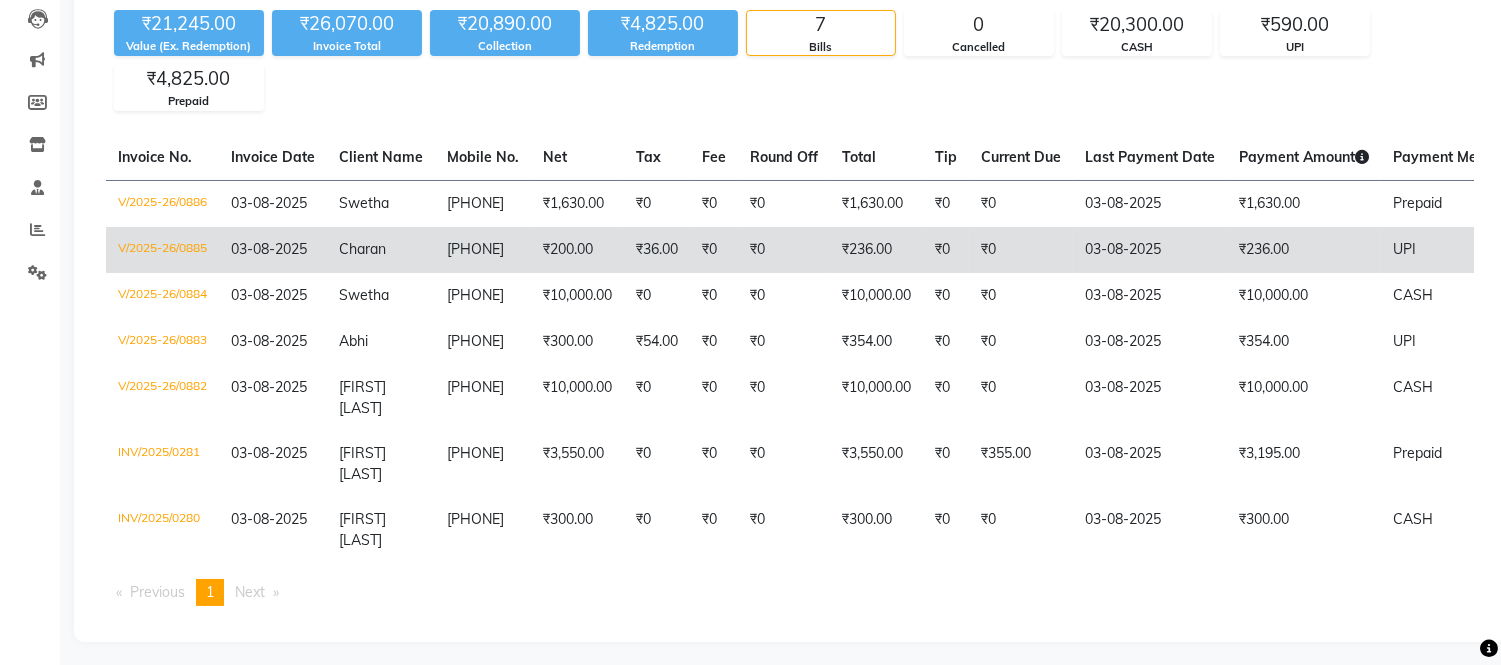 scroll, scrollTop: 214, scrollLeft: 0, axis: vertical 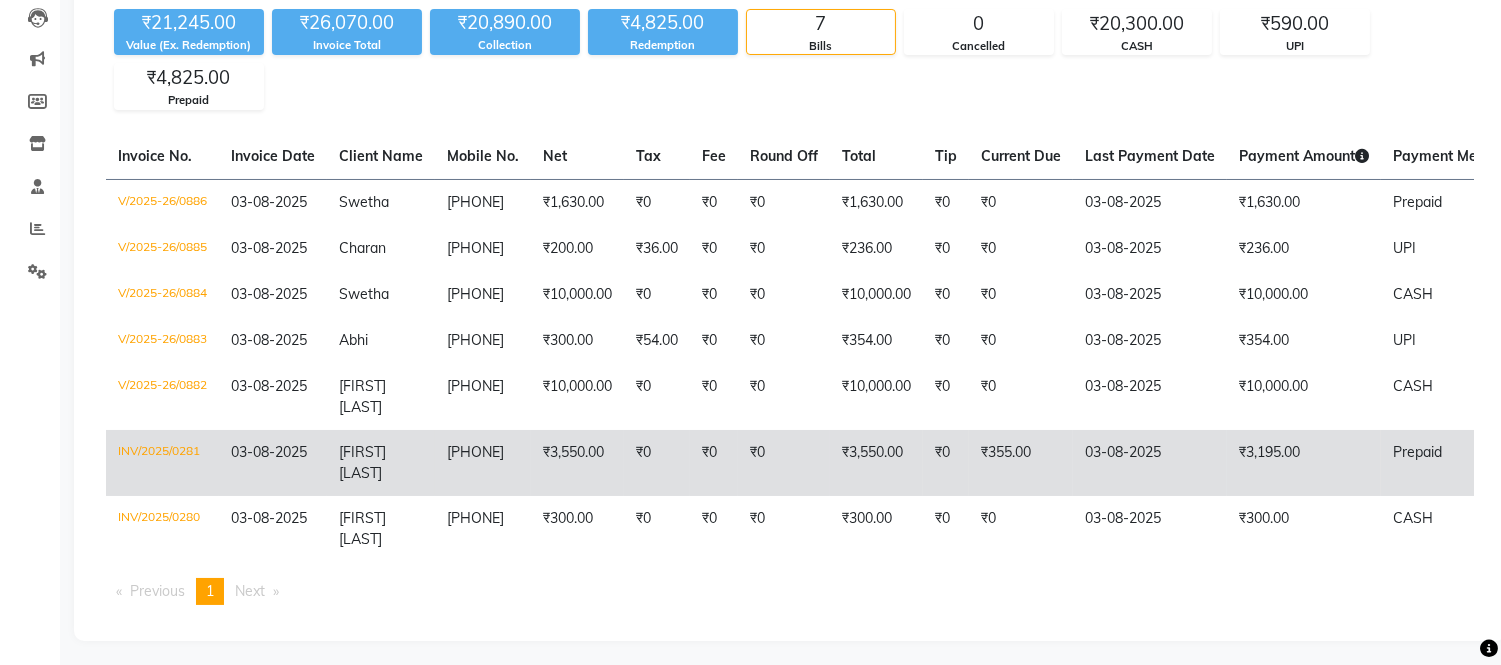 click on "₹3,550.00" 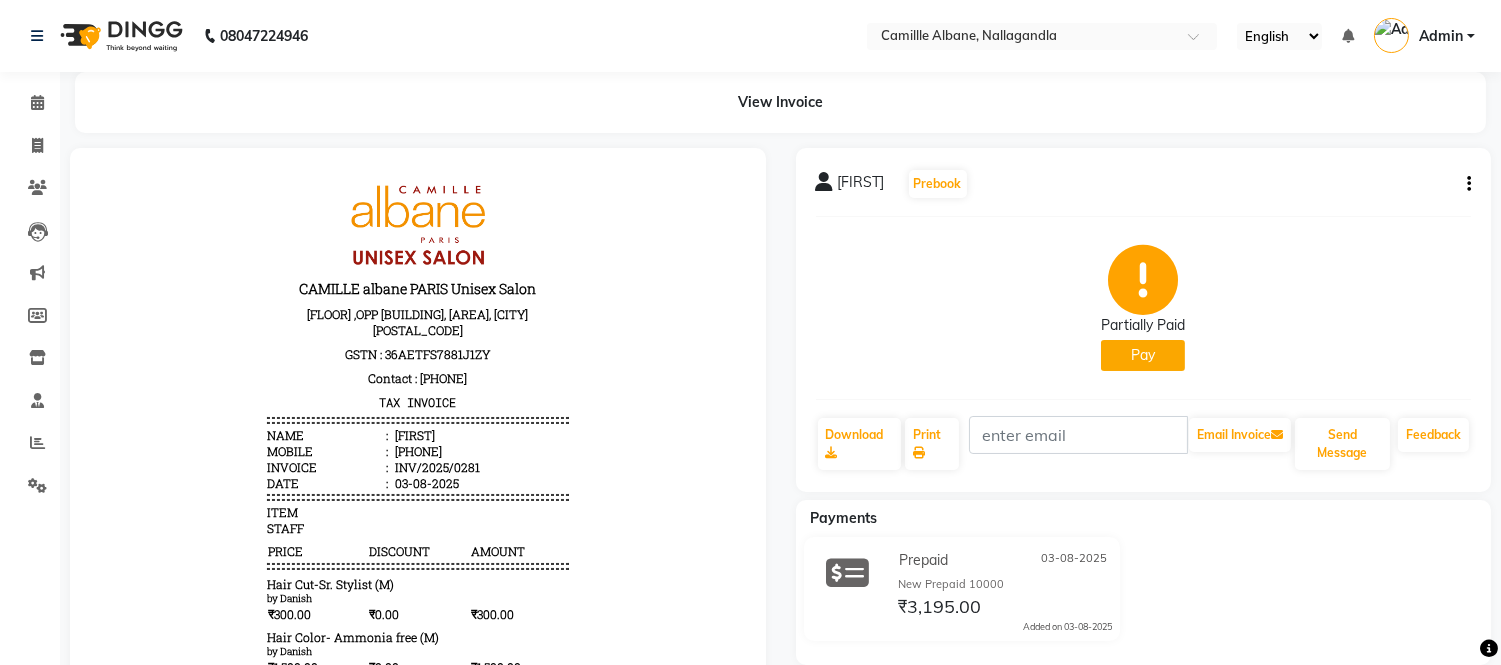 scroll, scrollTop: 0, scrollLeft: 0, axis: both 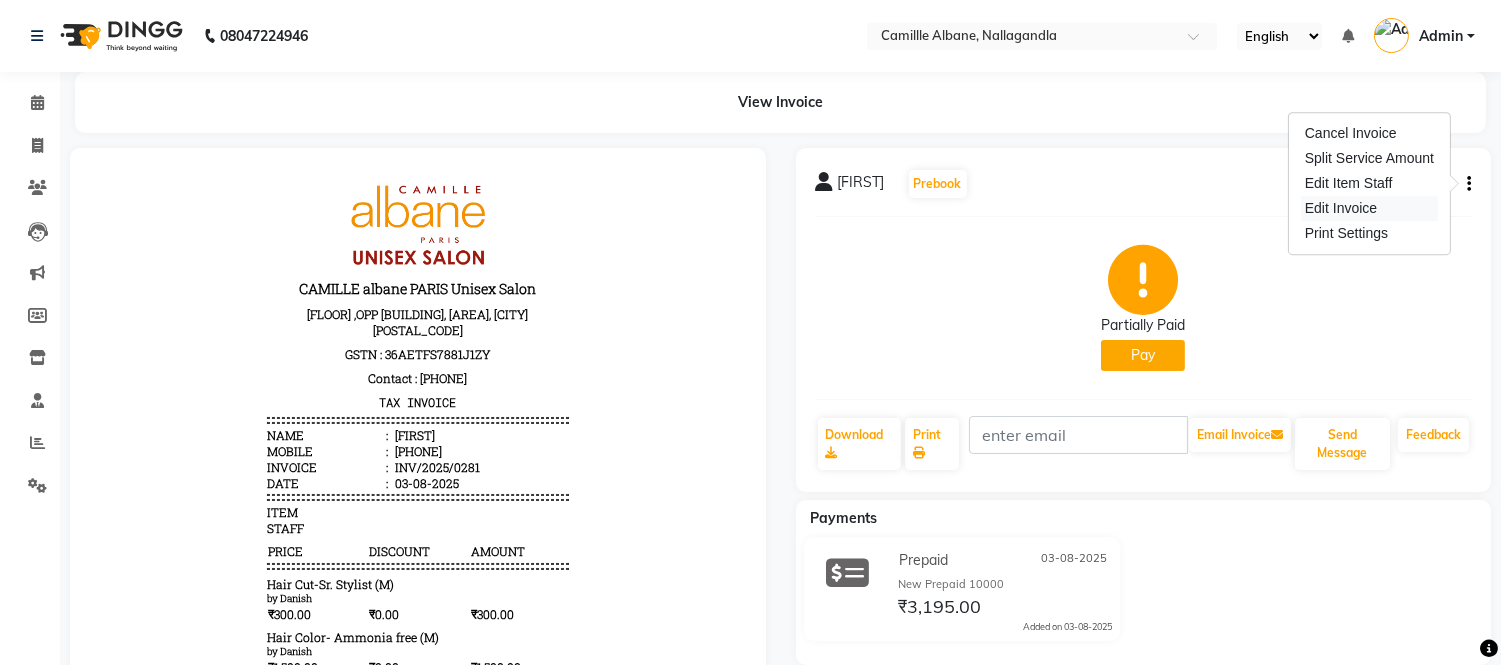 click on "Edit Invoice" at bounding box center (1369, 208) 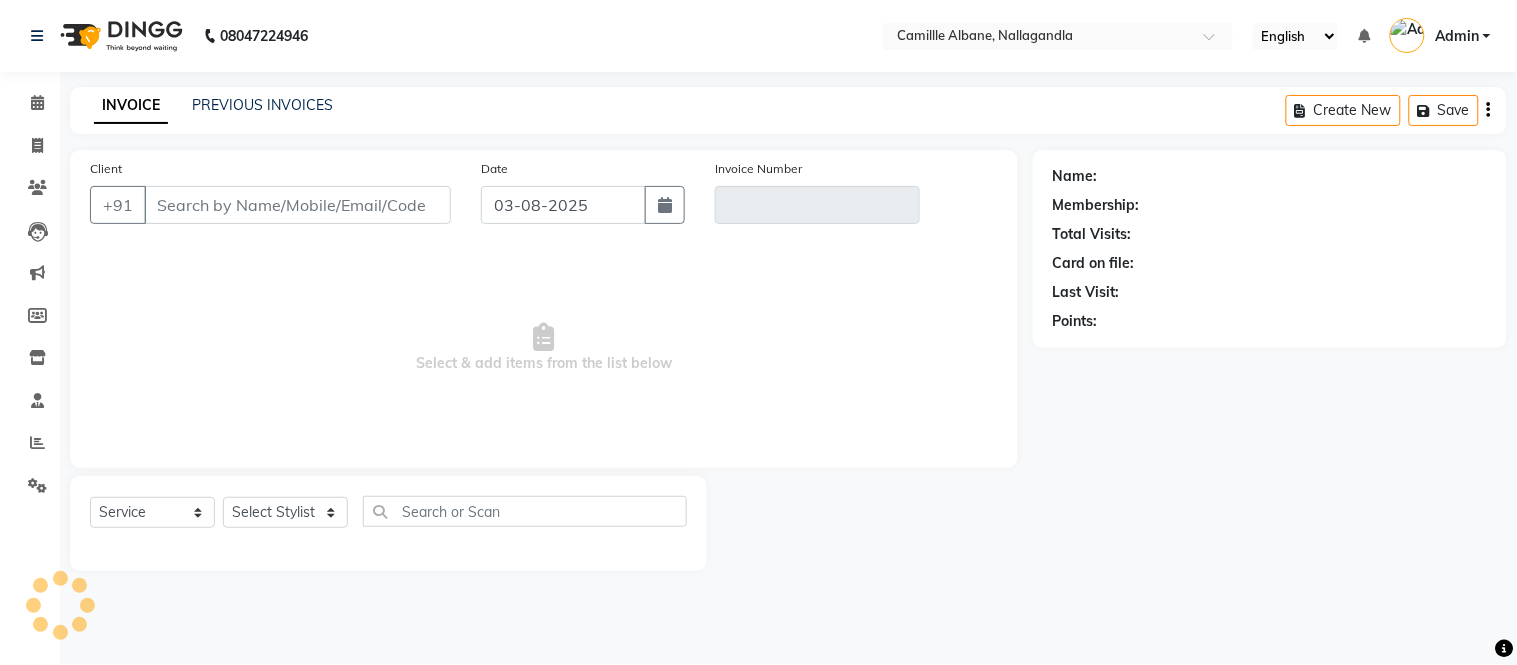type on "[PHONE]" 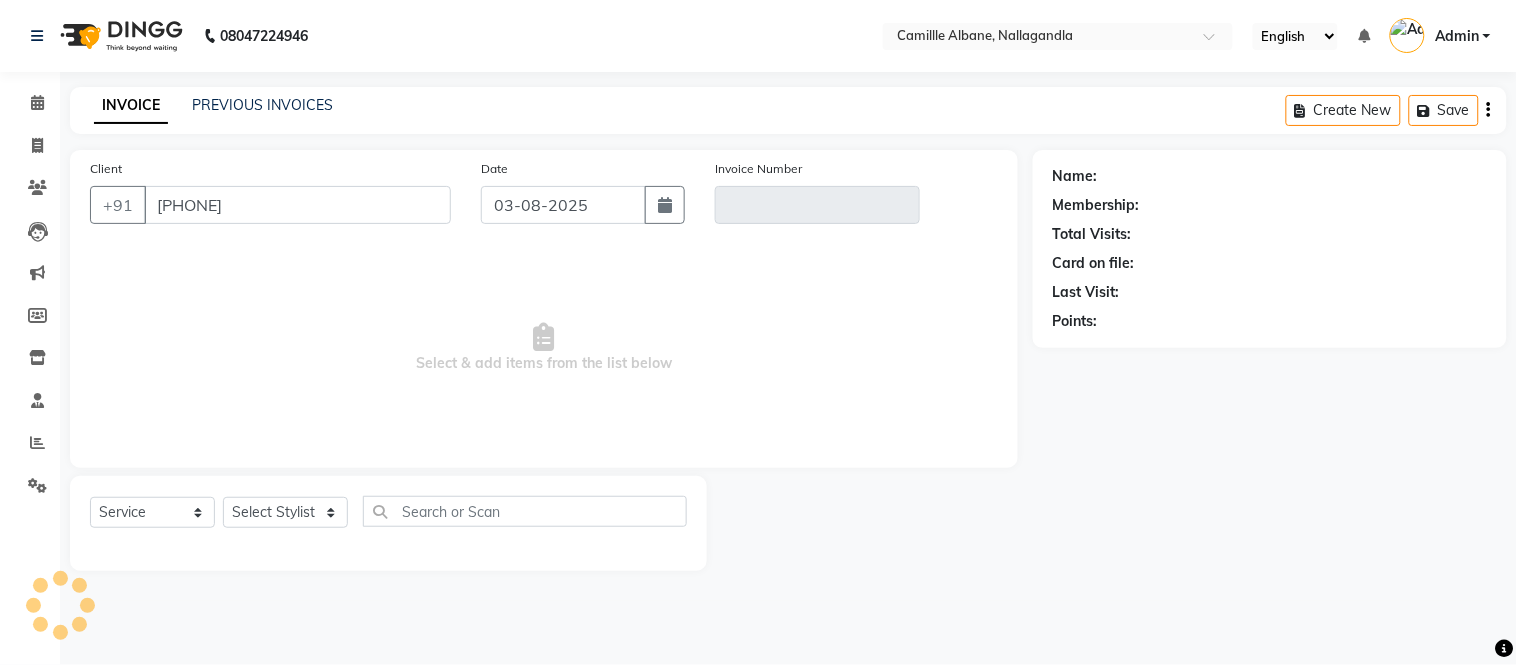 type on "INV/2025/0281" 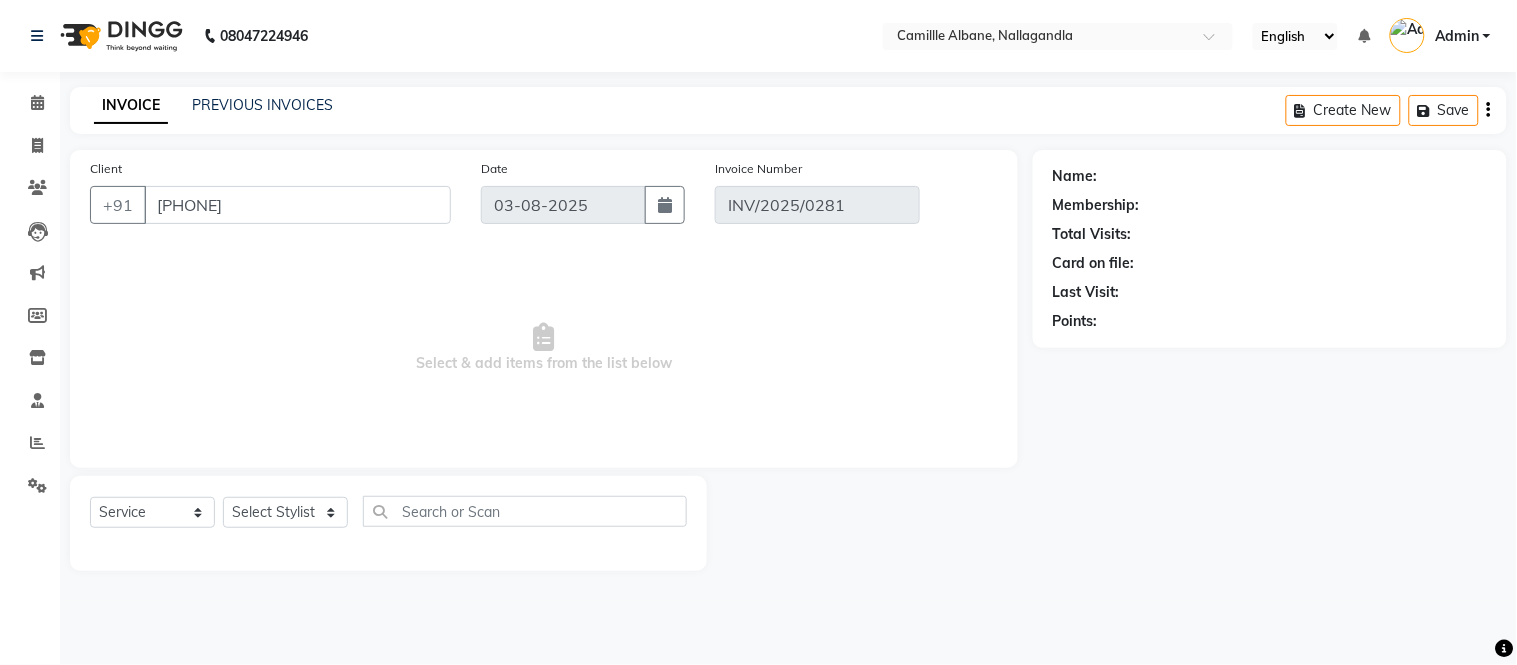 select on "2: Object" 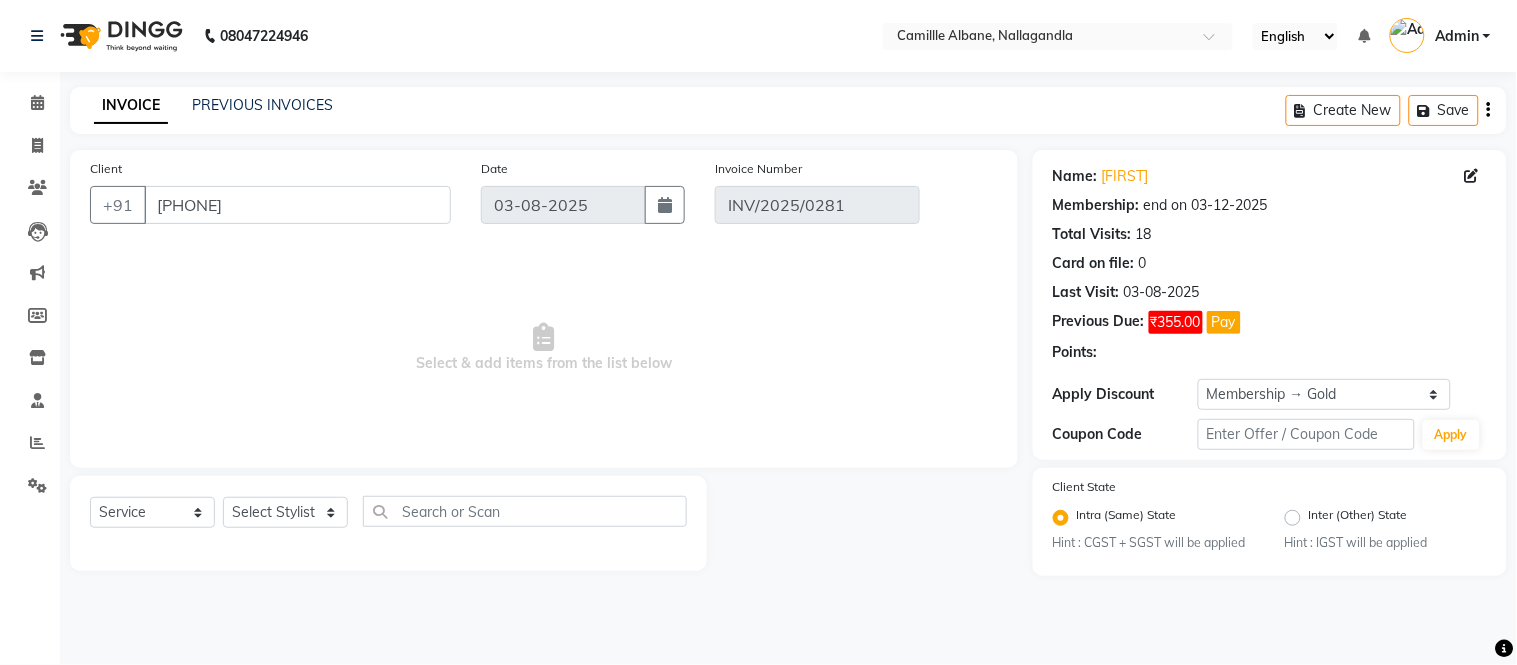 select on "select" 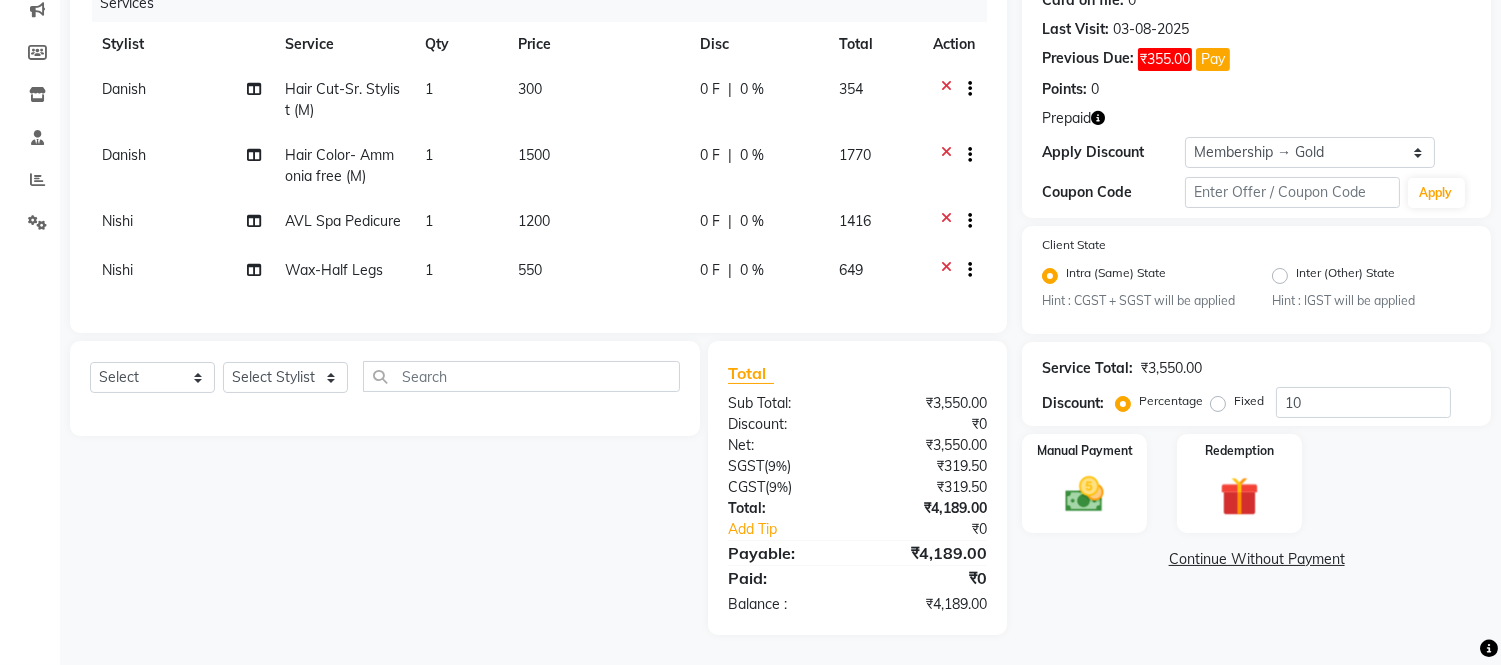 scroll, scrollTop: 278, scrollLeft: 0, axis: vertical 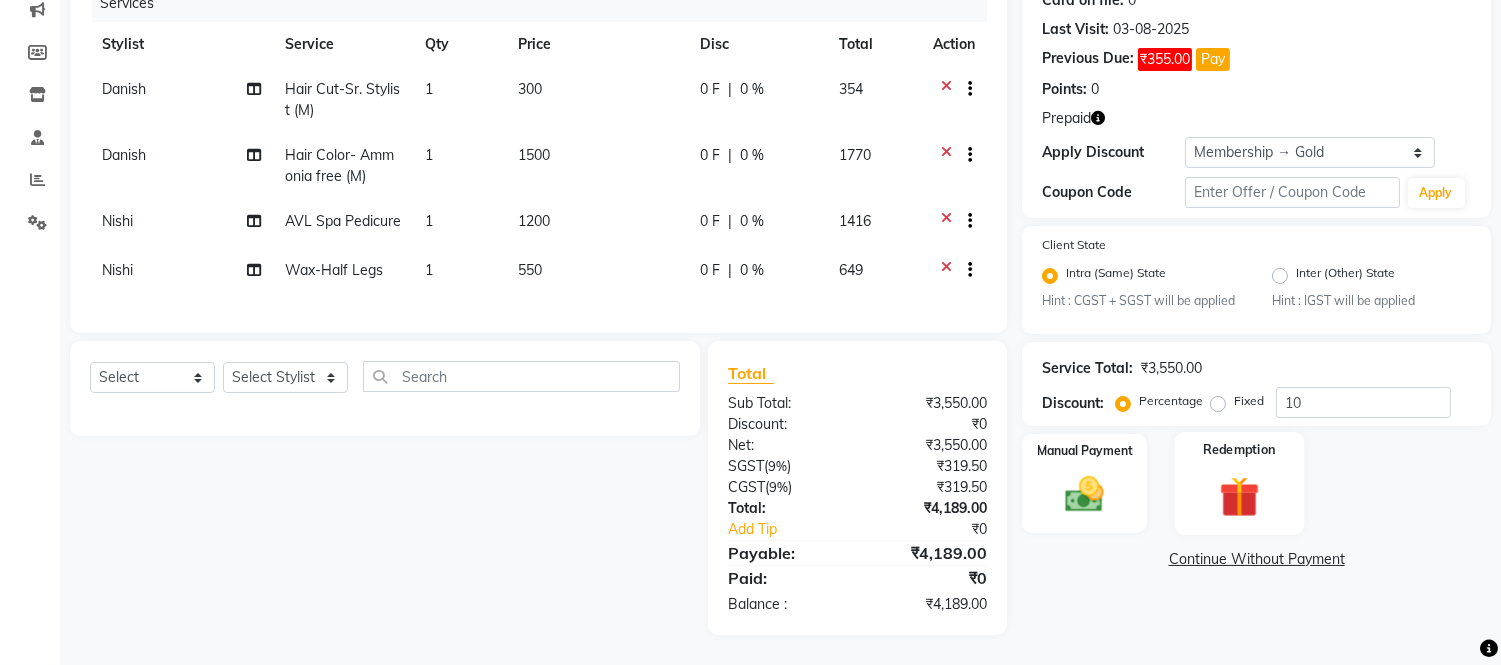 click 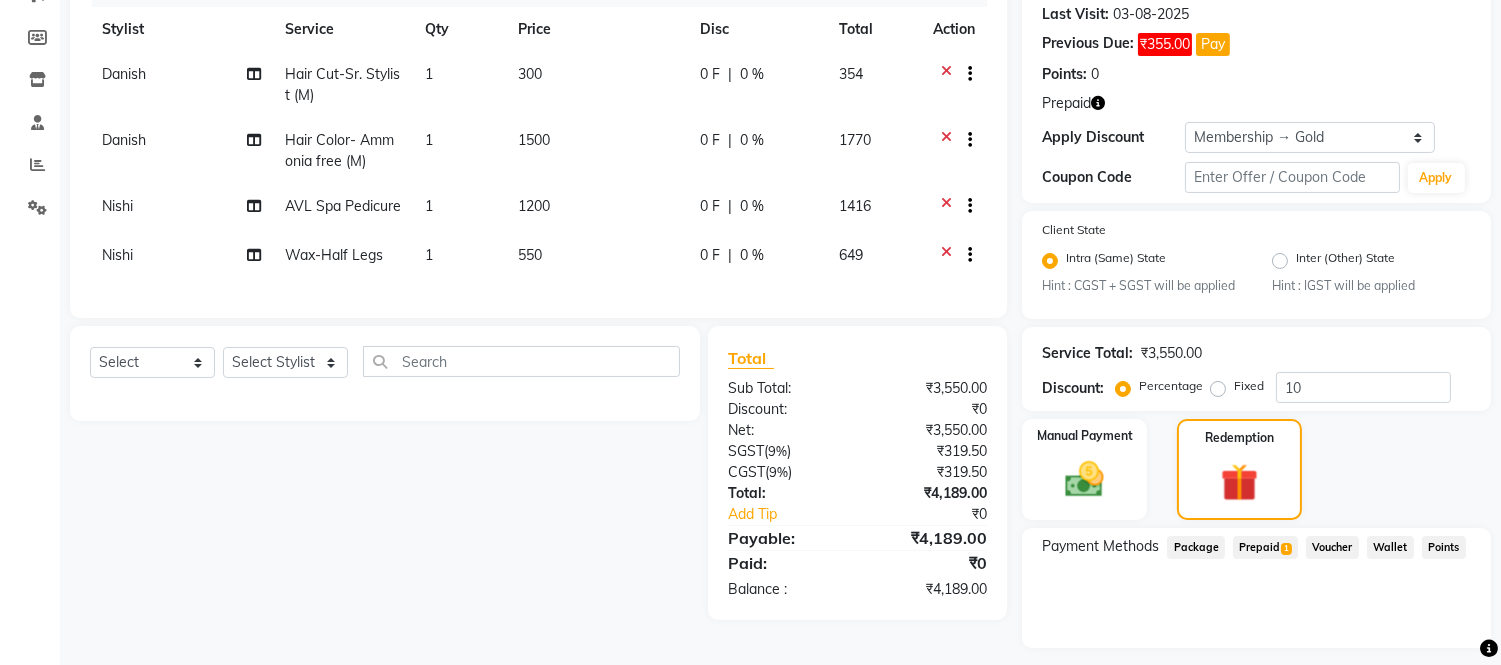 click on "Prepaid  1" 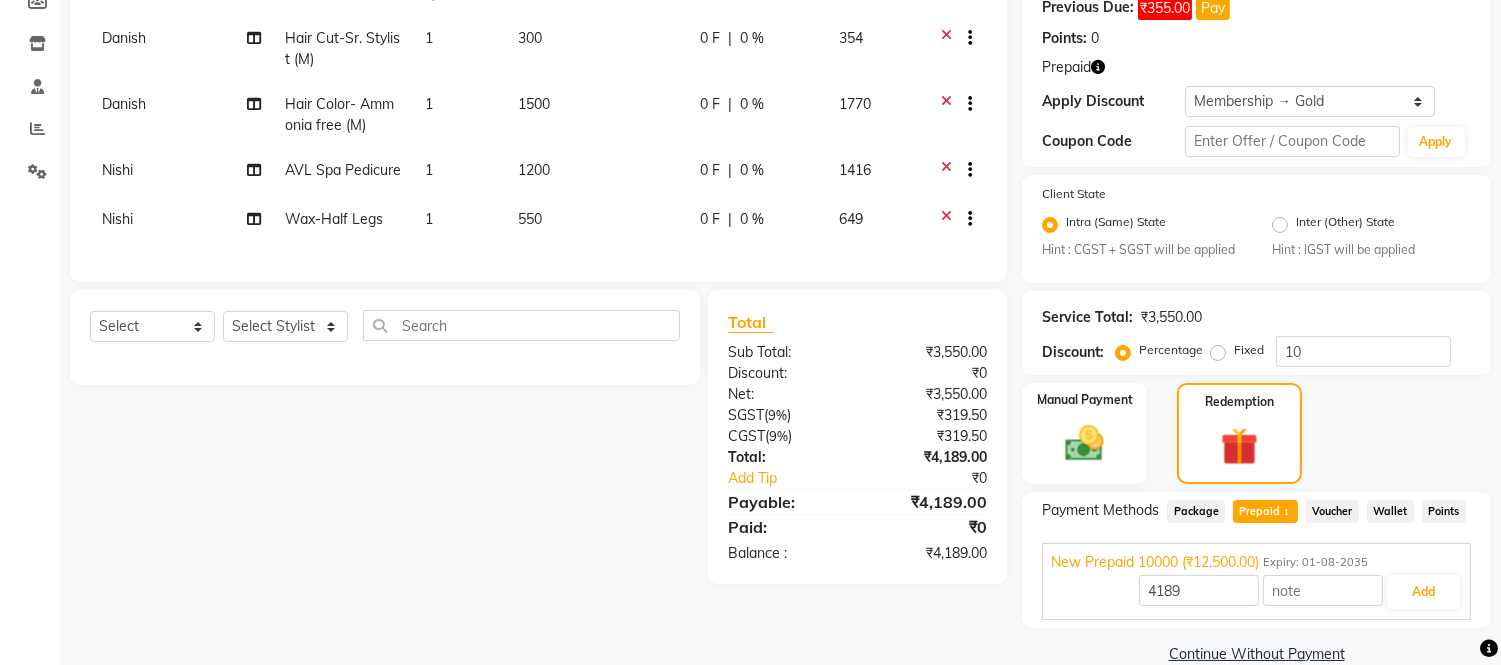 scroll, scrollTop: 346, scrollLeft: 0, axis: vertical 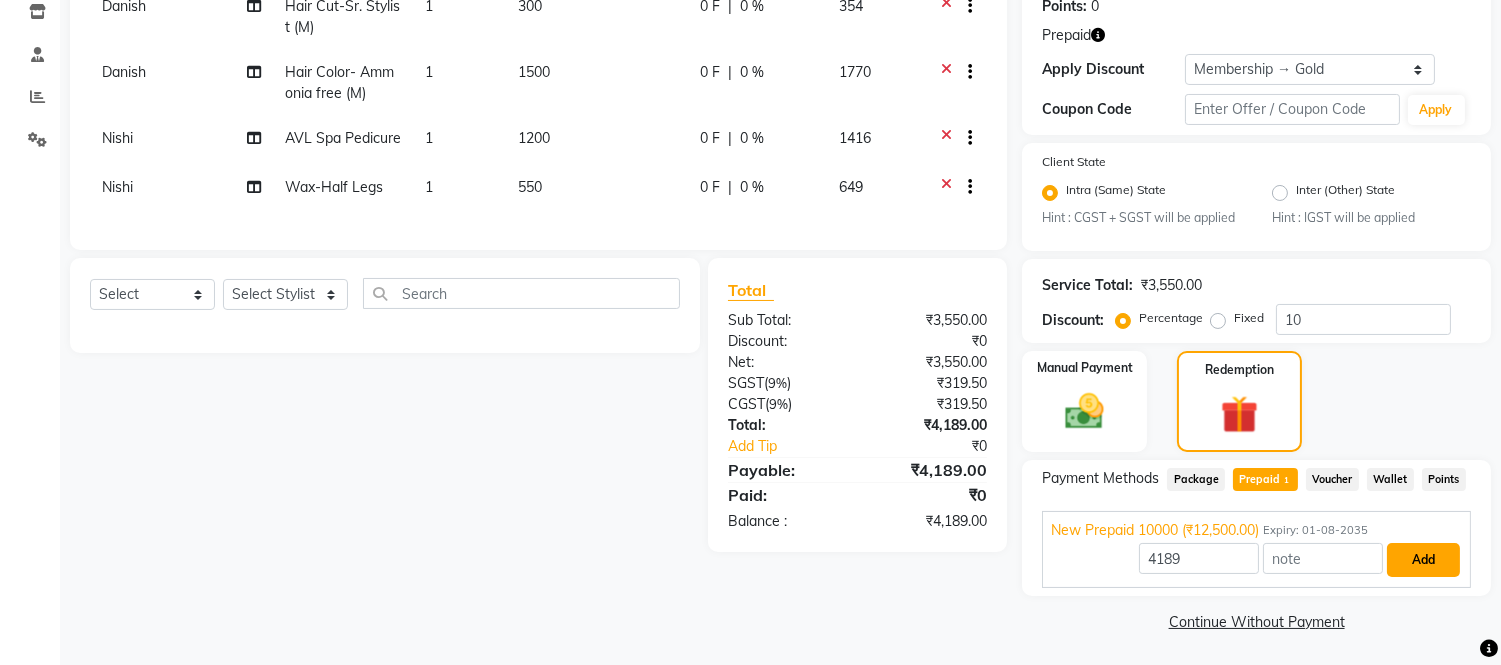click on "Add" at bounding box center [1423, 560] 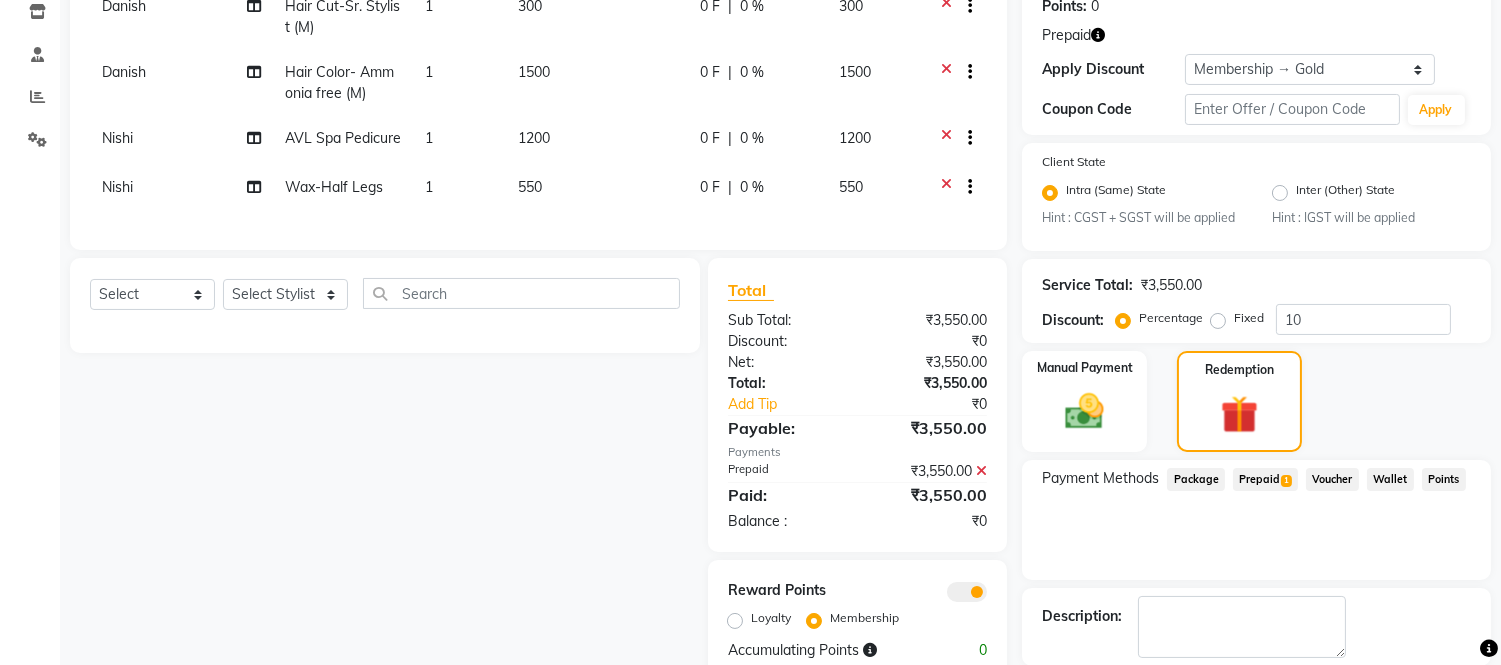 scroll, scrollTop: 414, scrollLeft: 0, axis: vertical 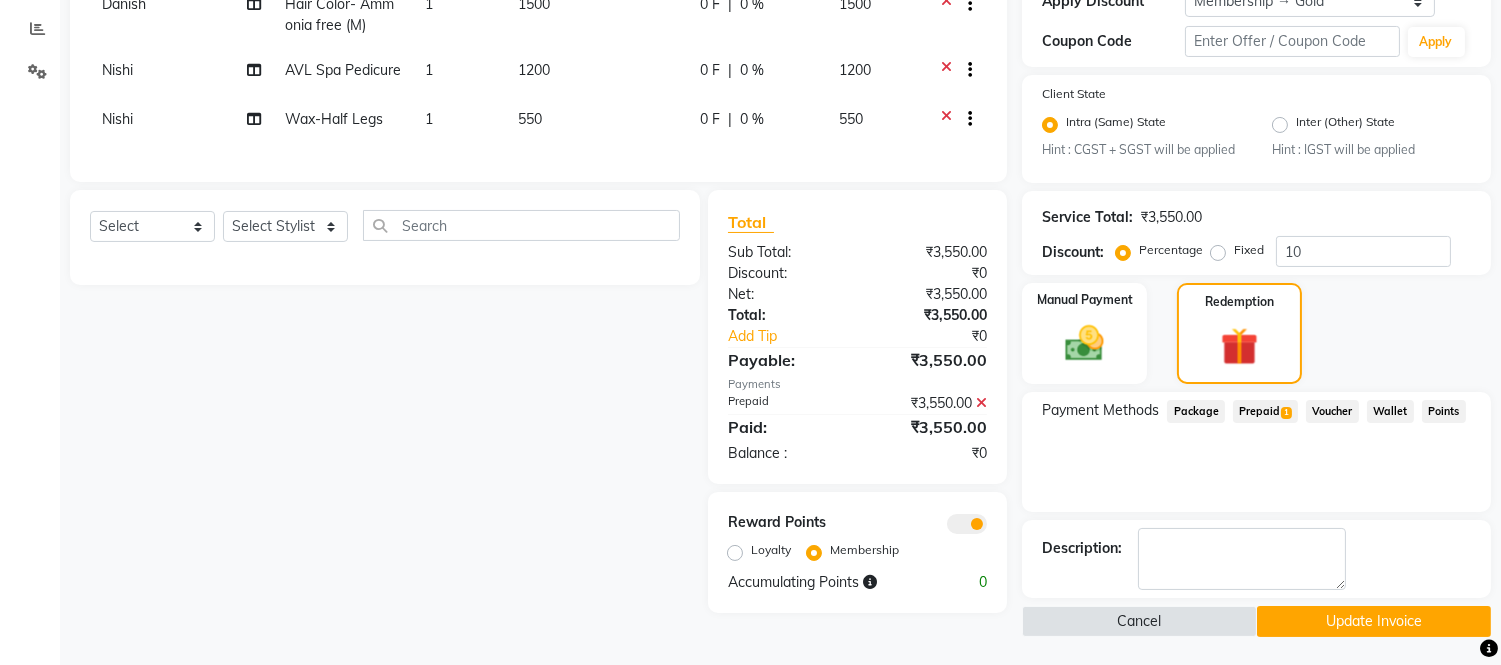 click on "Update Invoice" 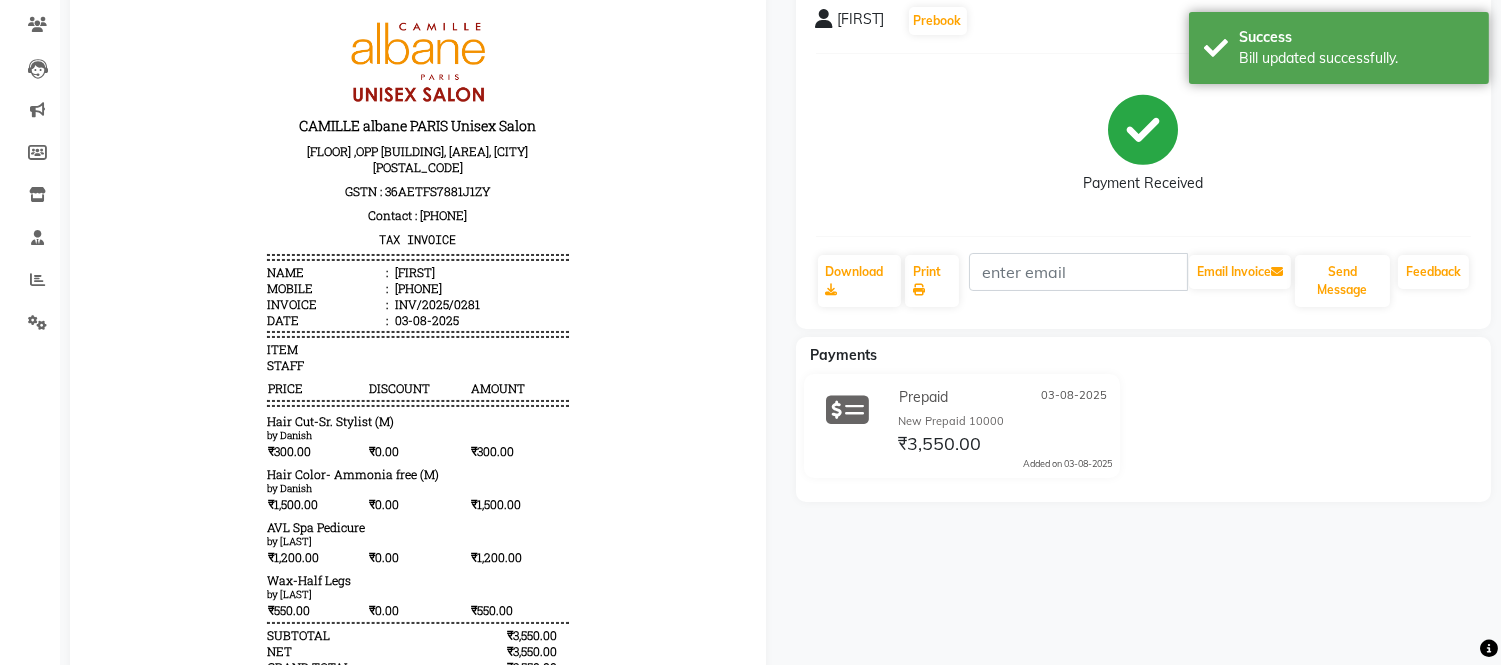 scroll, scrollTop: 0, scrollLeft: 0, axis: both 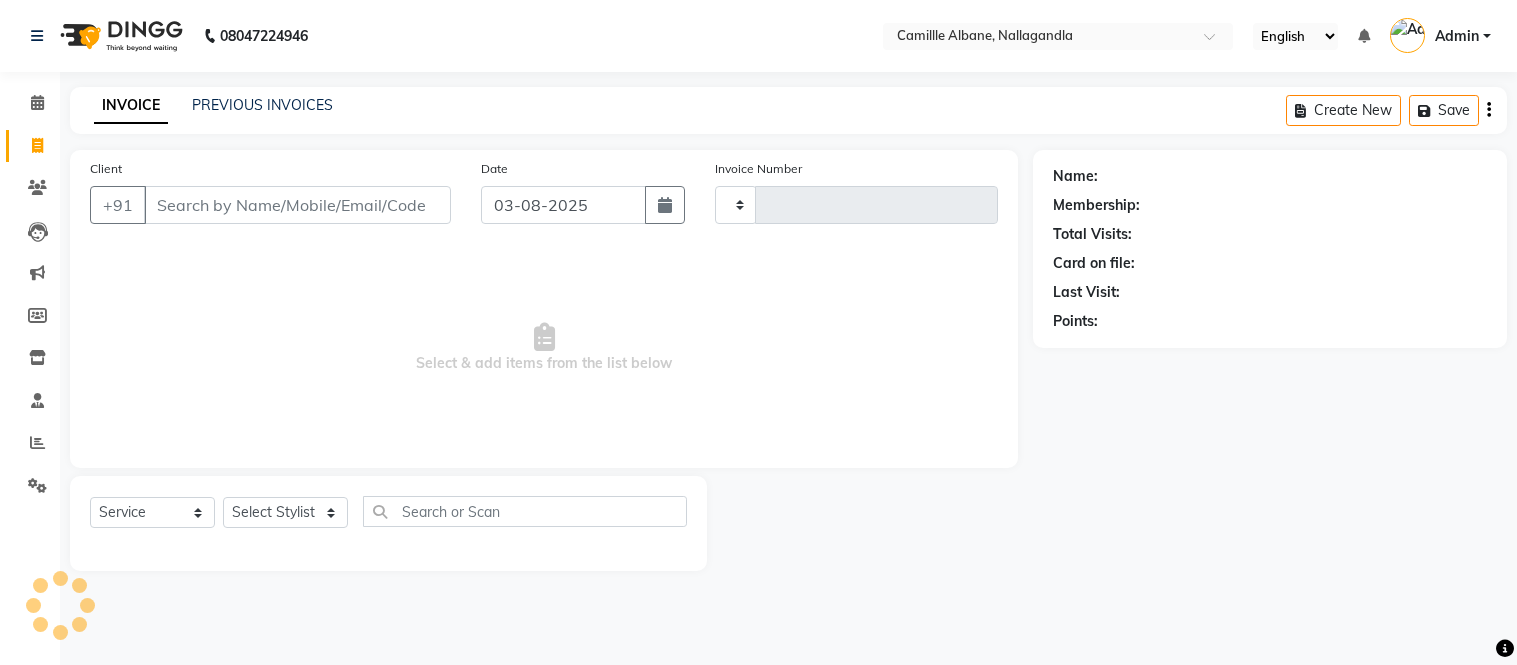 select on "service" 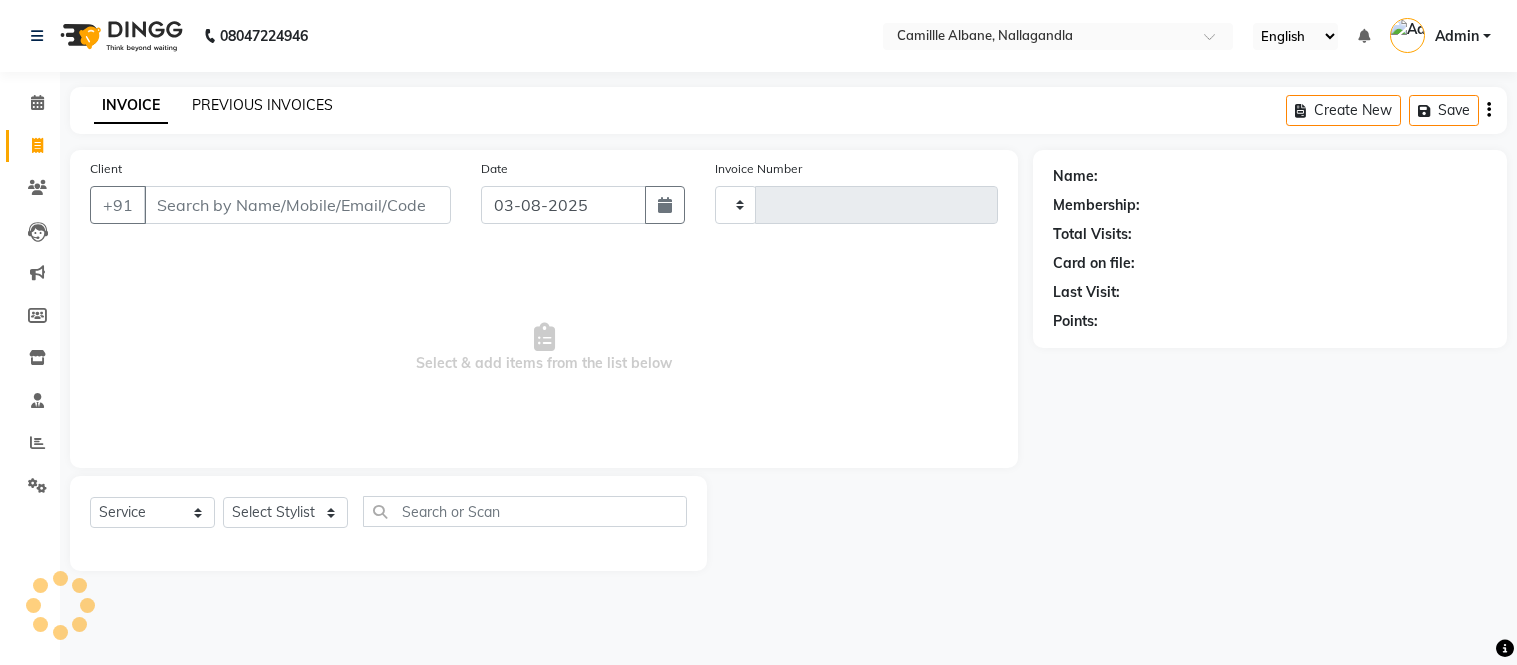 scroll, scrollTop: 0, scrollLeft: 0, axis: both 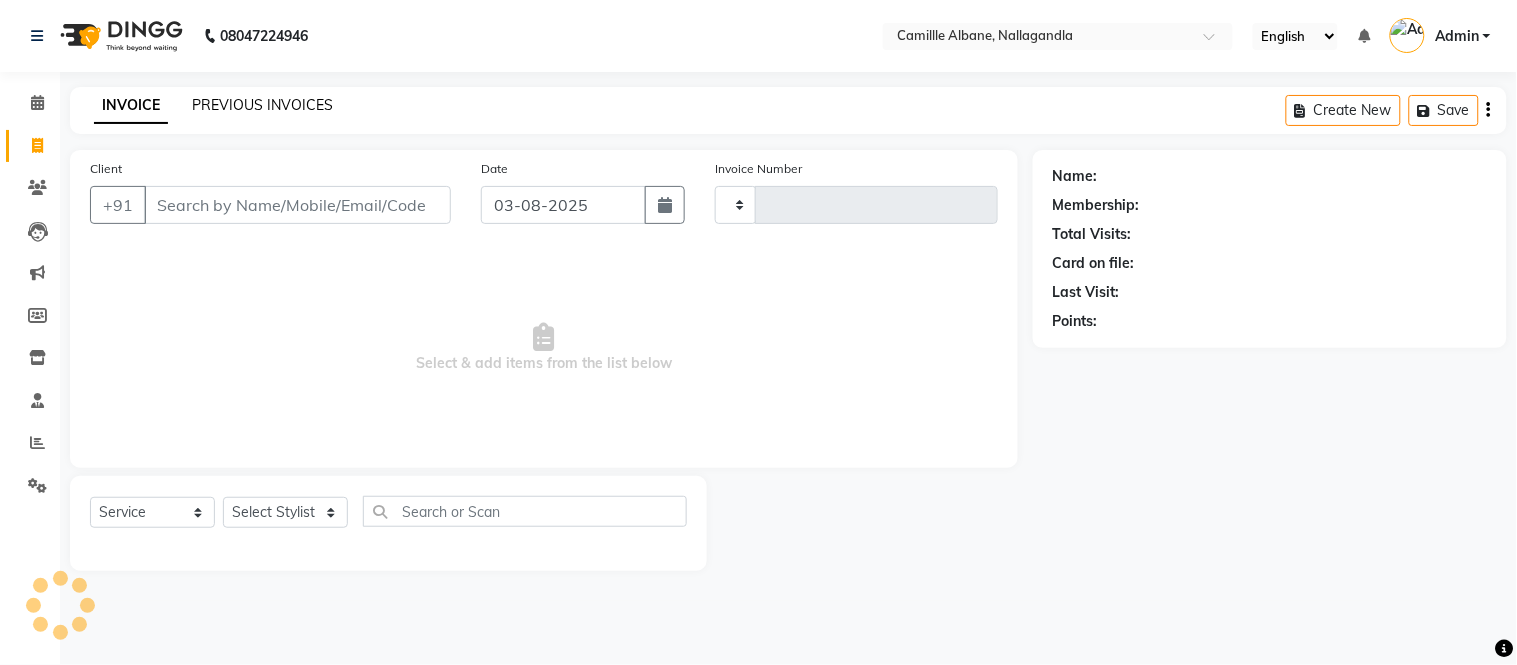 type on "0887" 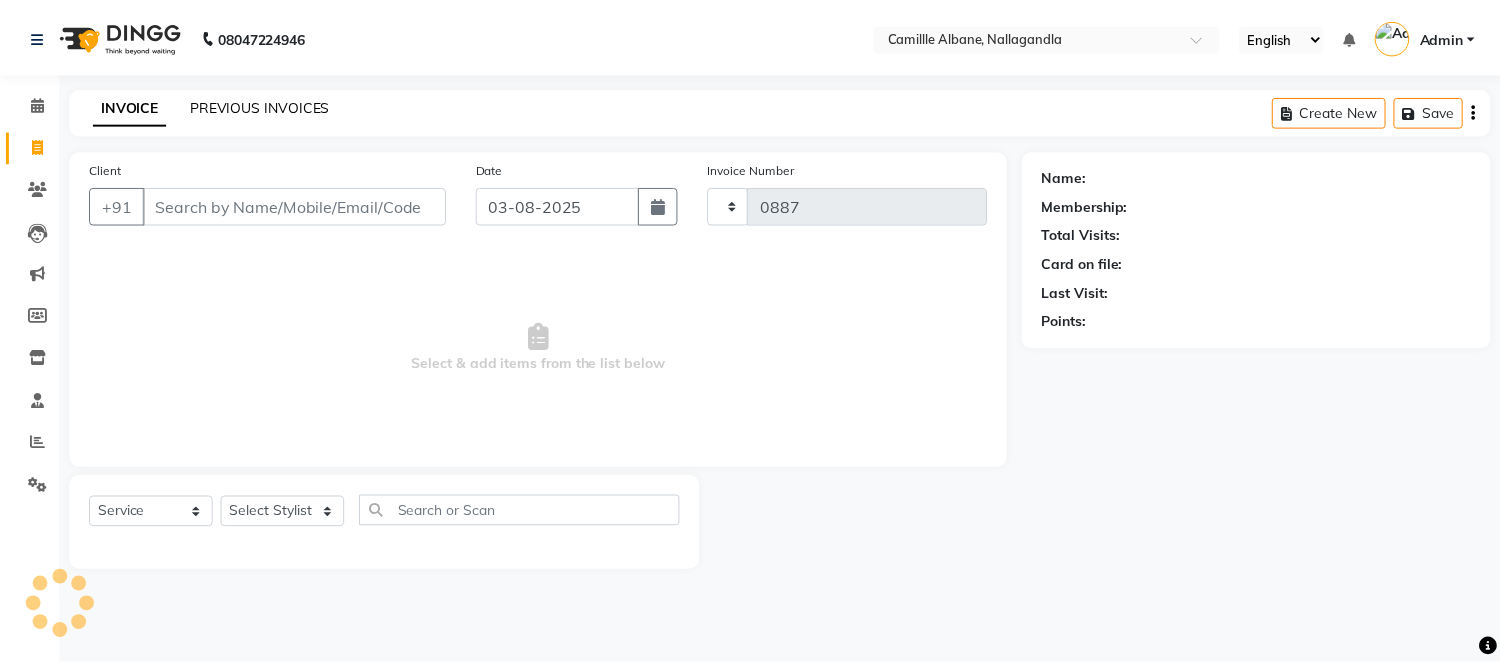 scroll, scrollTop: 0, scrollLeft: 0, axis: both 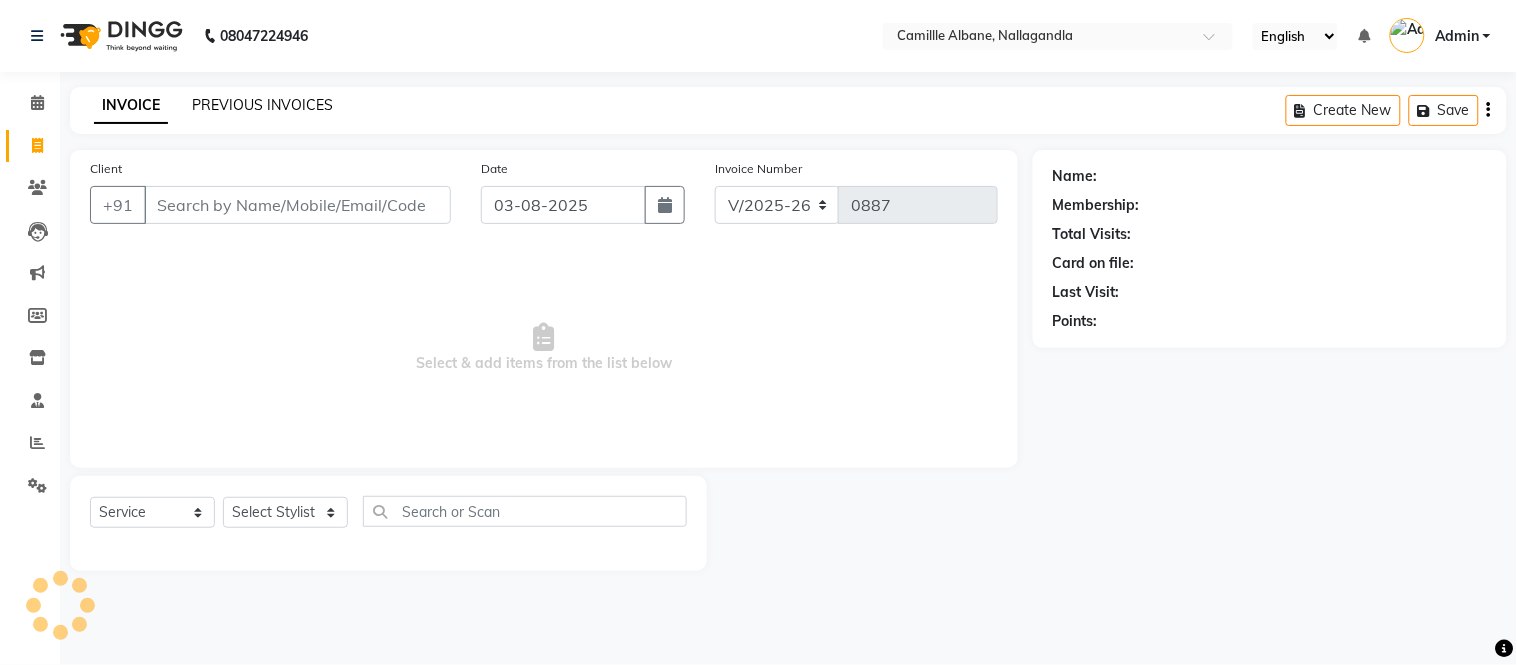 click on "PREVIOUS INVOICES" 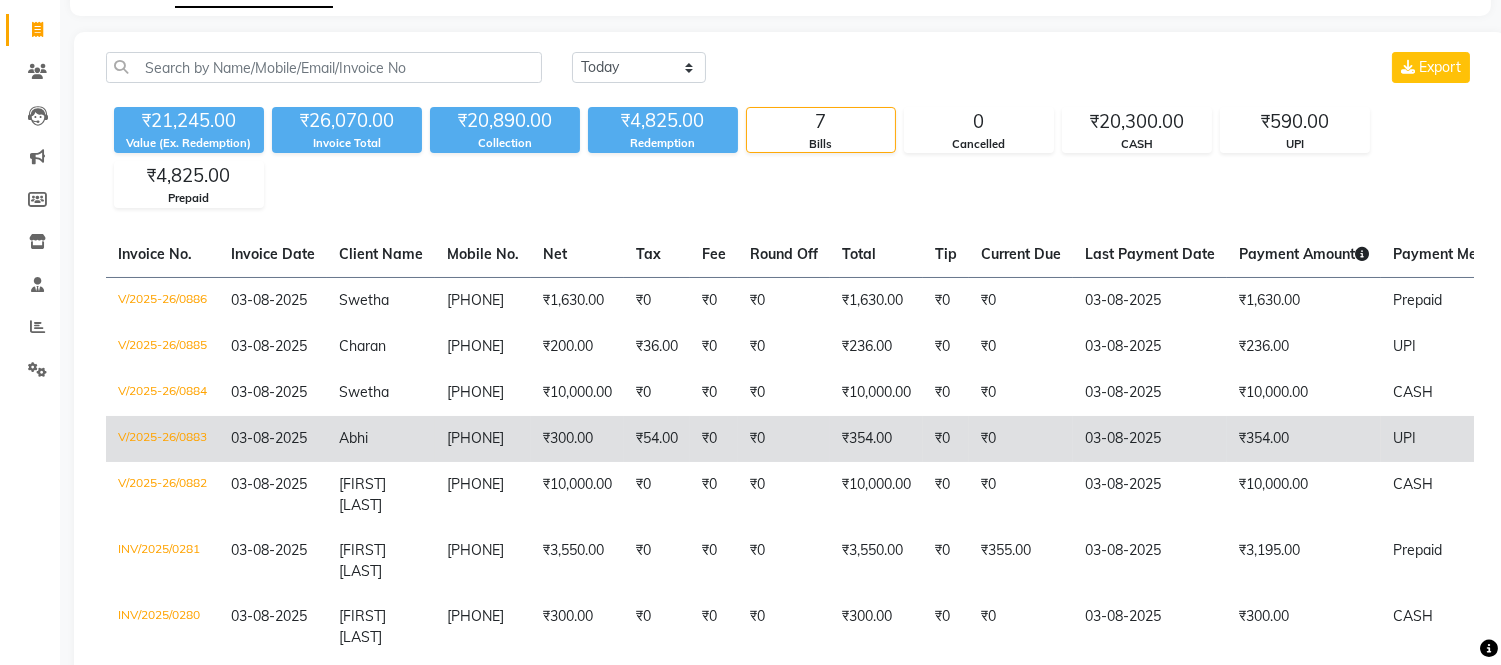 scroll, scrollTop: 214, scrollLeft: 0, axis: vertical 